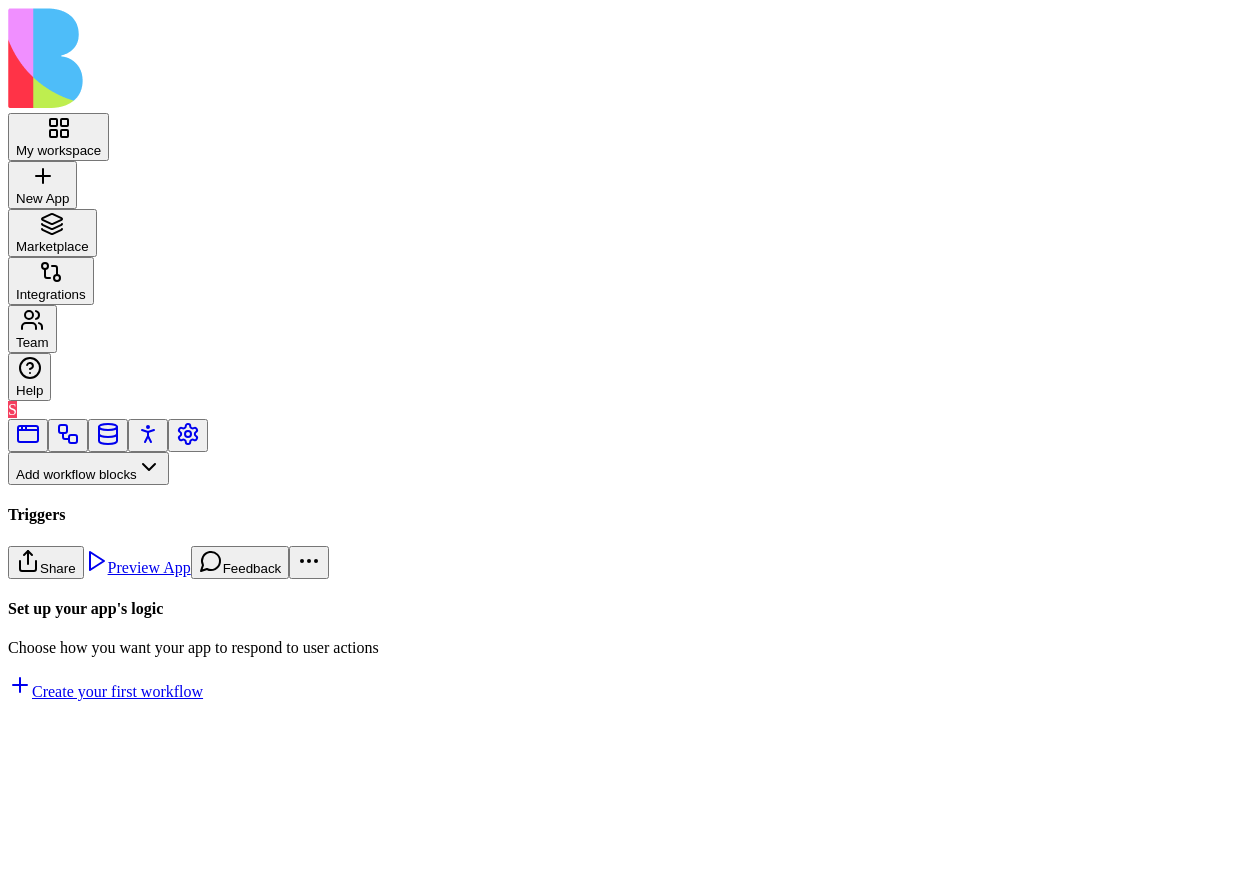 scroll, scrollTop: 0, scrollLeft: 0, axis: both 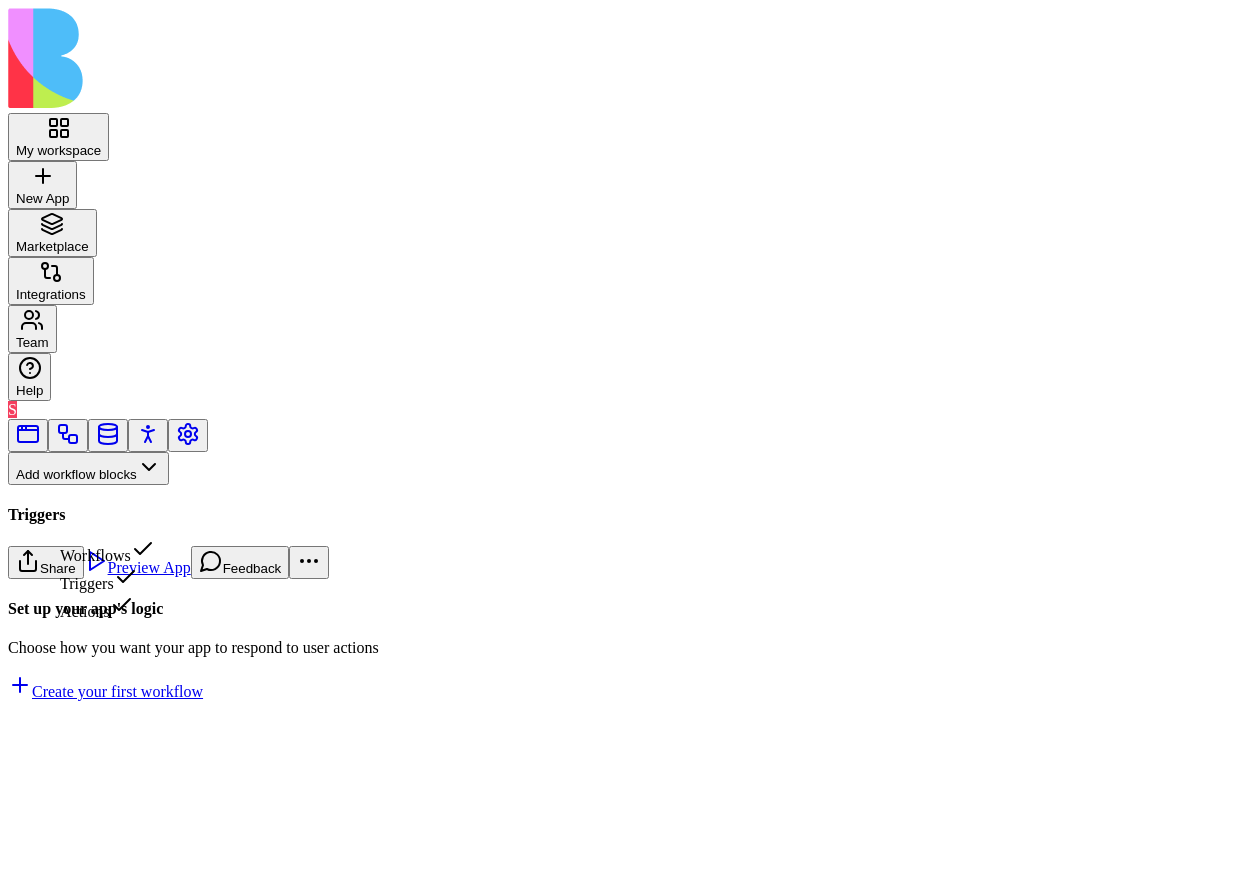 click on "Triggers" at bounding box center (107, 579) 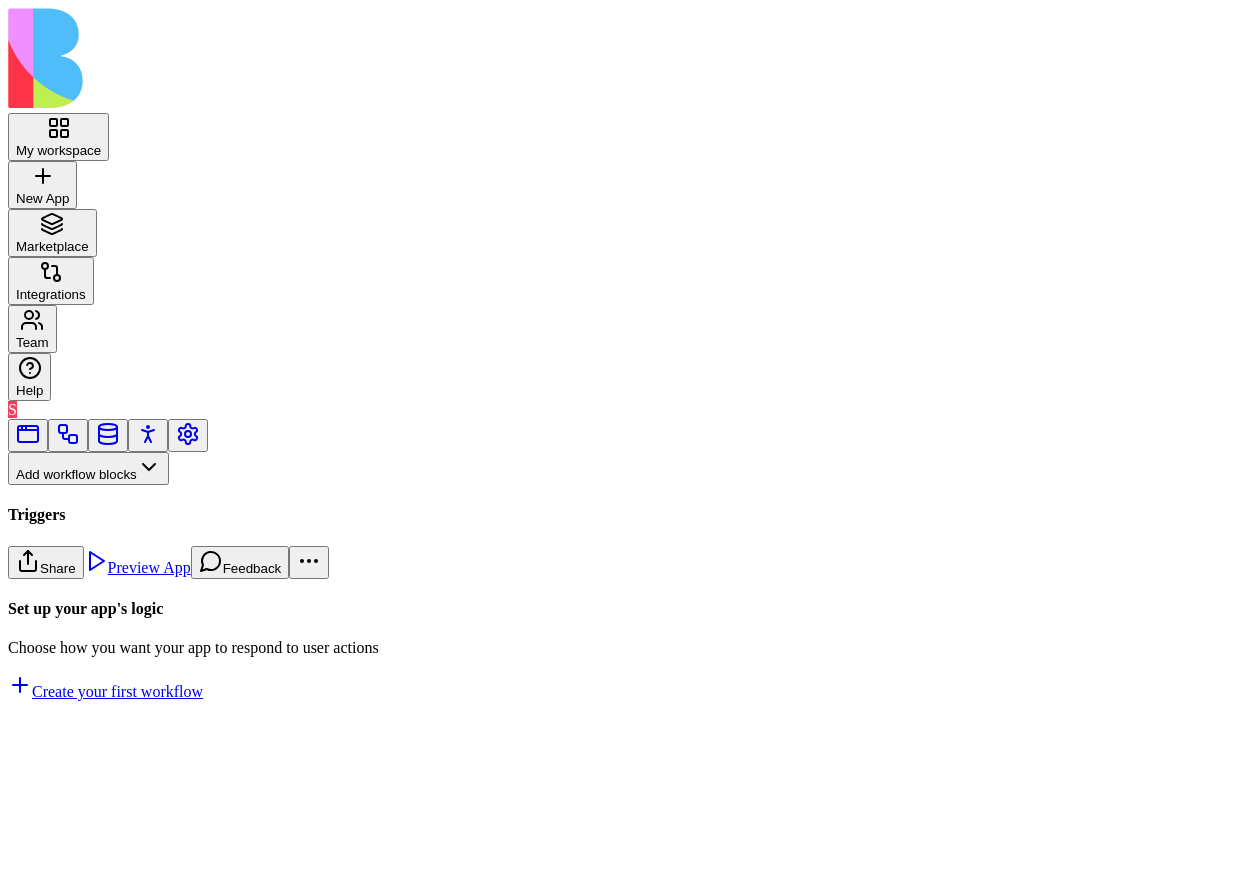 click on "ExternalEvent" at bounding box center (133, 929) 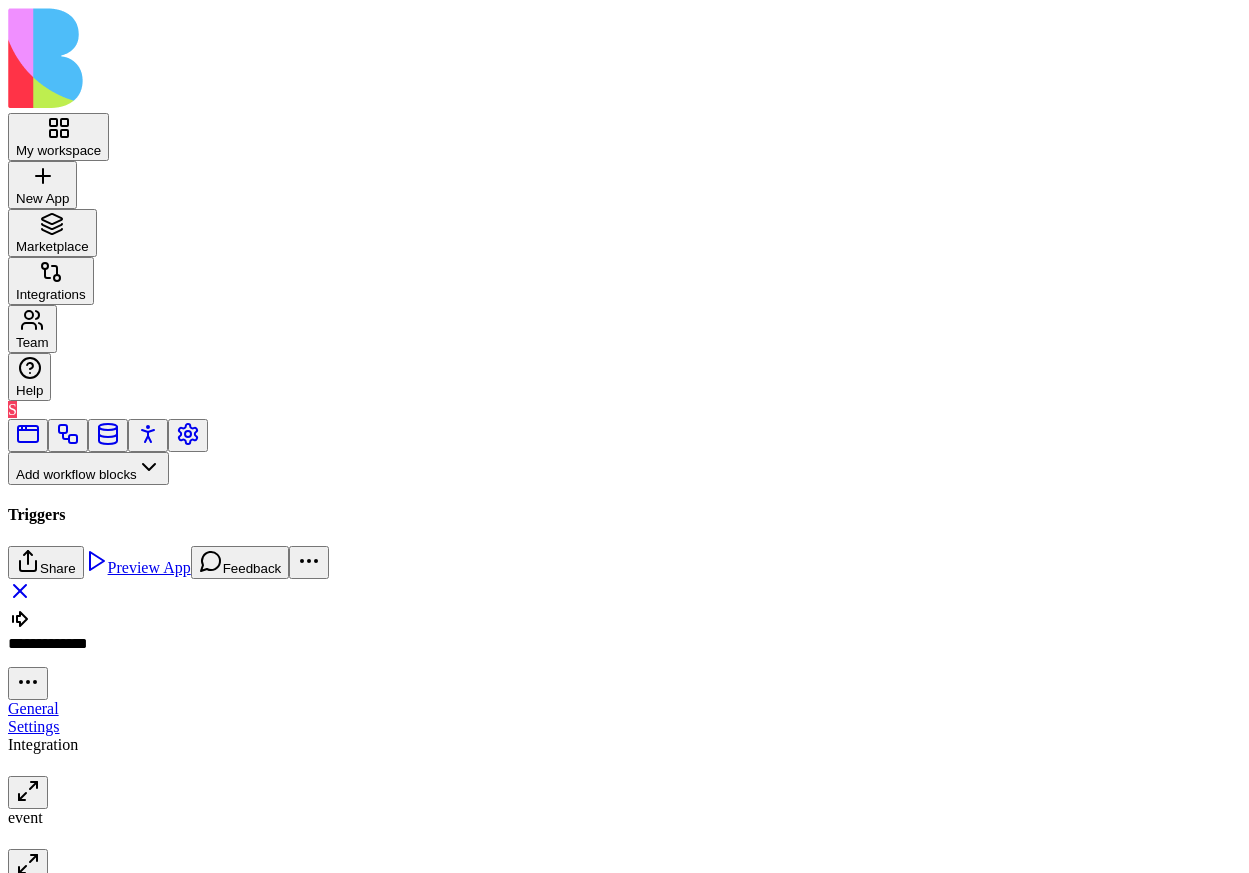 click on "My workspace New App
To pick up a draggable item, press the space bar.
While dragging, use the arrow keys to move the item.
Press space again to drop the item in its new position, or press escape to cancel.
Marketplace Integrations Team Help S Add workflow blocks Blocks App Builder Create App Create Block CreateTableColumns CreateBlocksCodePage DescribeBlock DescribeApp UpdateBlock CompileApp GetAppTypesCode CreateBlocksTable GenerateAppCode CreateBlocksPages CreateTables UpdateApp GenerateAppCoverImage IsNewApp DeletePage UpdatePage GetAppIntegrations ImplementApp EditTableColumns CreateRoles CreateActions CreateWorkflows EditTables Triggers App Action Form Submitted Scheduler SchedulerTriggerEntrypointAction DataEvent ExternalEvent Inputs Button Text Field URL Field Email Field Password Field Long Text Field JSON Field Checkbox Date Field Number Field Icon Field List Field Image Upload Field Single Select Field Multiple Select Field Block Picker Dynamic Object Field Multiple Block Picker Nop" at bounding box center [624, 445] 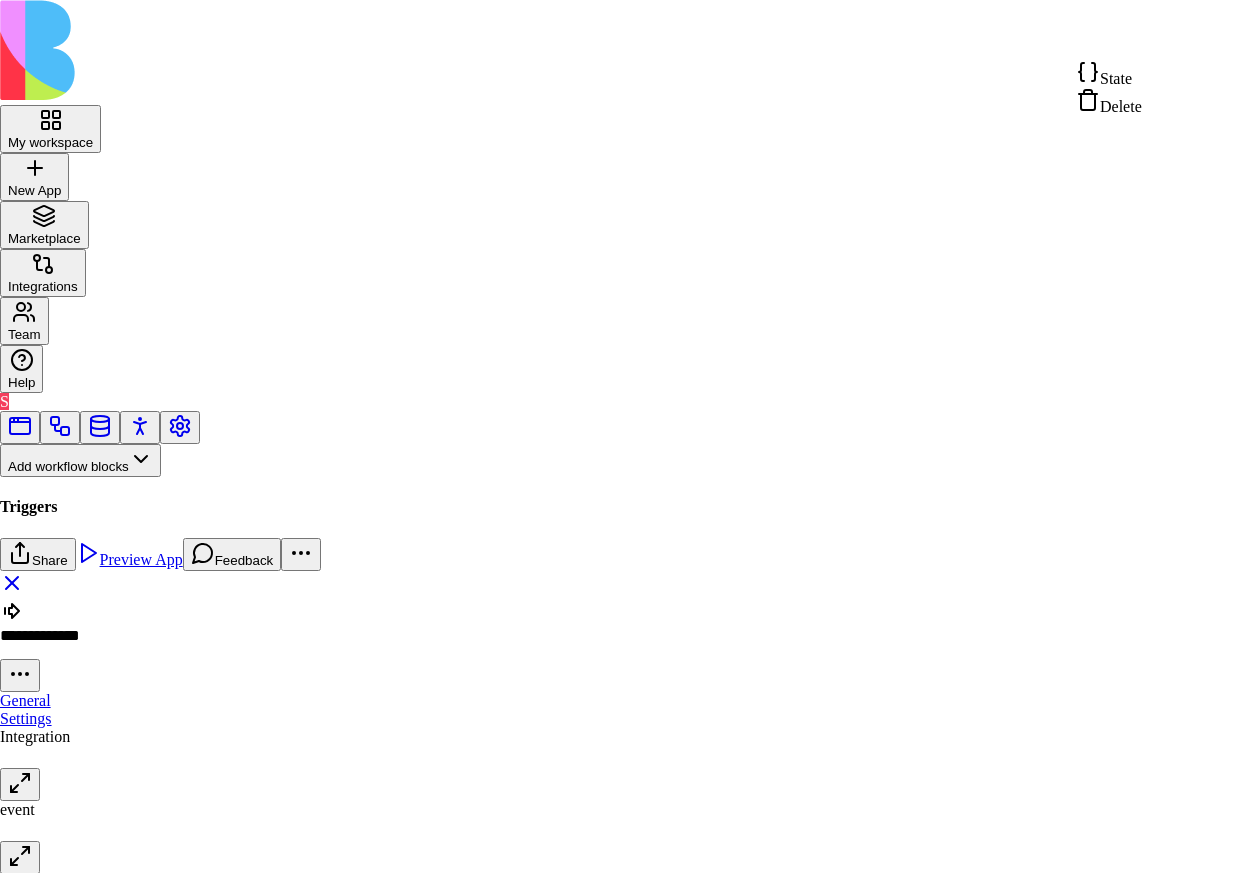 click on "State" at bounding box center [1116, 78] 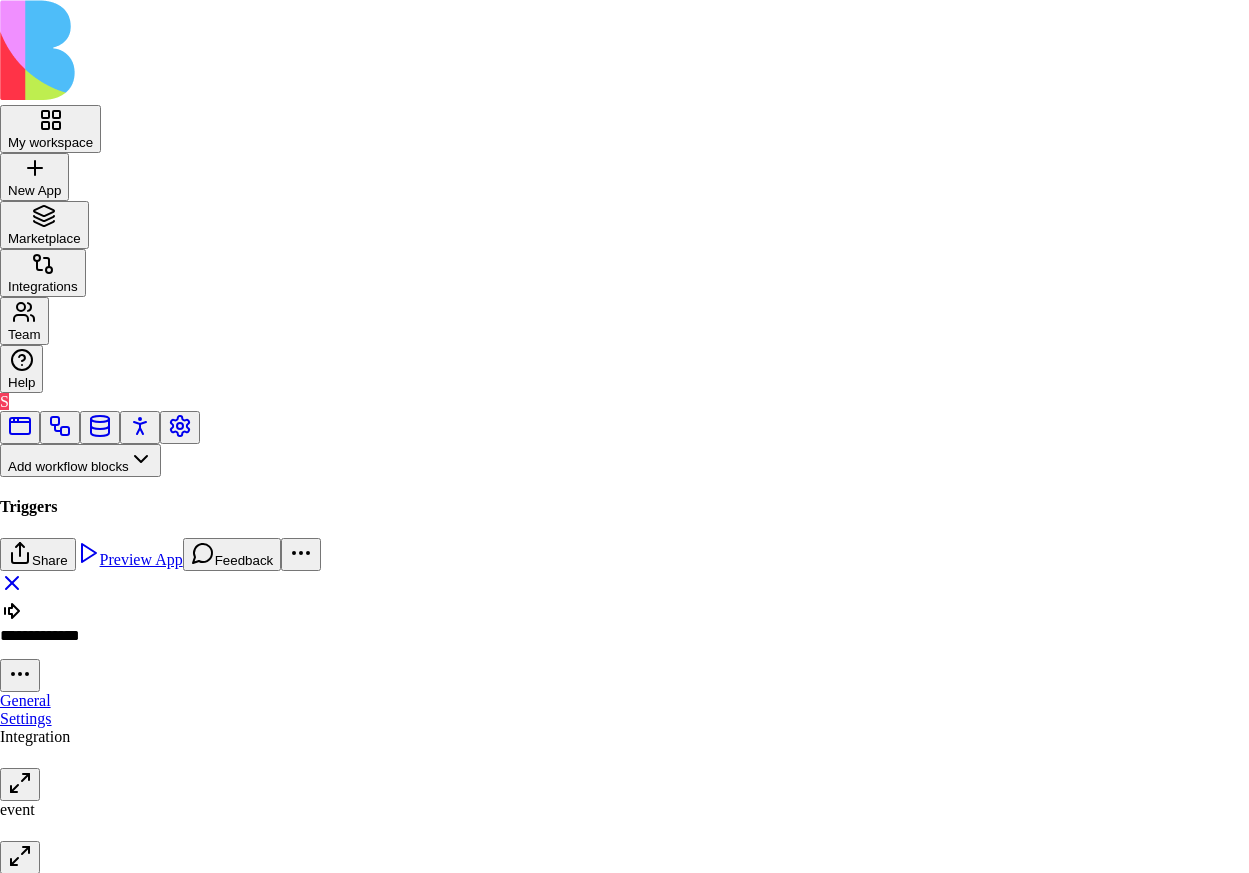 click at bounding box center (624, 874) 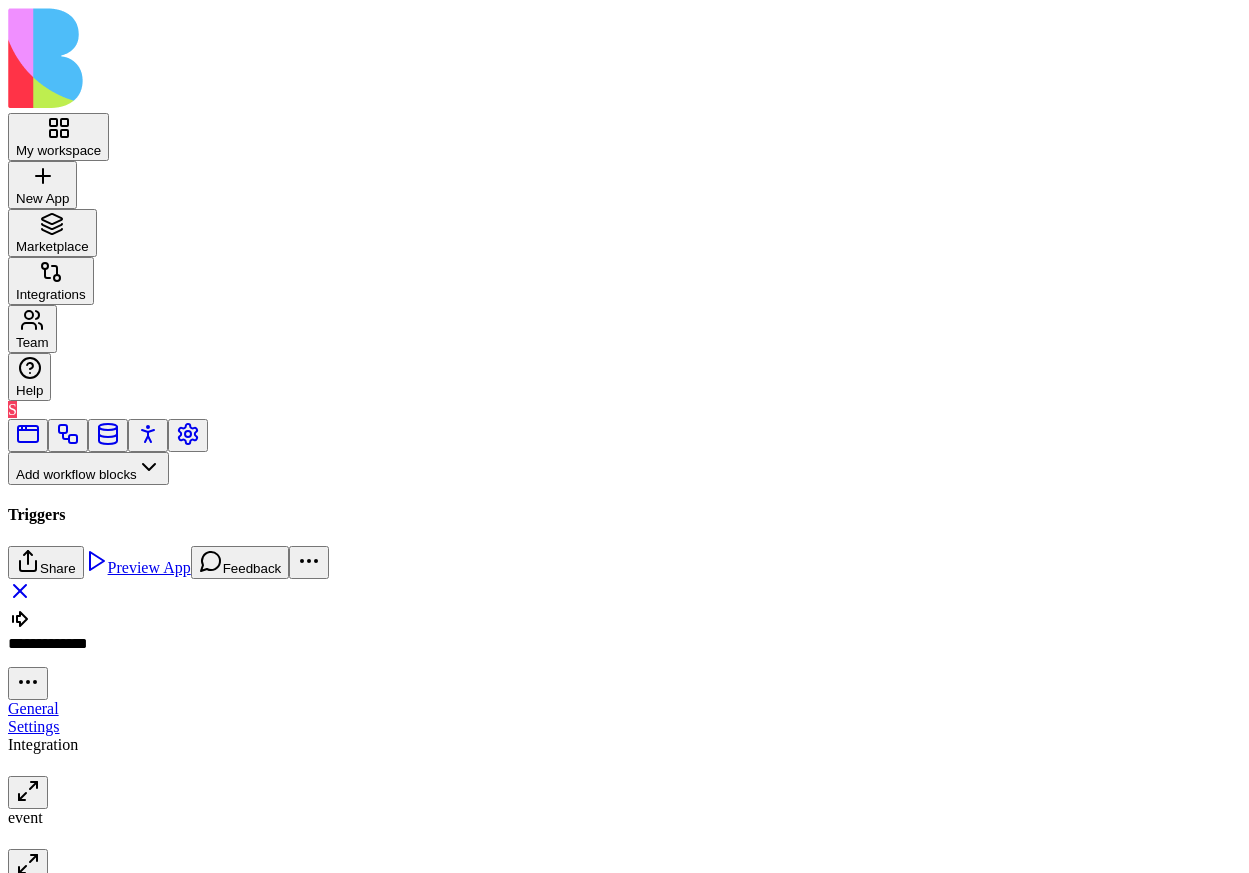 click on "My workspace New App
To pick up a draggable item, press the space bar.
While dragging, use the arrow keys to move the item.
Press space again to drop the item in its new position, or press escape to cancel.
Marketplace Integrations Team Help S Add workflow blocks Blocks App Builder Create App Create Block CreateTableColumns CreateBlocksCodePage DescribeBlock DescribeApp UpdateBlock CompileApp GetAppTypesCode CreateBlocksTable GenerateAppCode CreateBlocksPages CreateTables UpdateApp GenerateAppCoverImage IsNewApp DeletePage UpdatePage GetAppIntegrations ImplementApp EditTableColumns CreateRoles CreateActions CreateWorkflows EditTables Triggers App Action Form Submitted Scheduler SchedulerTriggerEntrypointAction DataEvent ExternalEvent Inputs Button Text Field URL Field Email Field Password Field Long Text Field JSON Field Checkbox Date Field Number Field Icon Field List Field Image Upload Field Single Select Field Multiple Select Field Block Picker Dynamic Object Field Multiple Block Picker Nop" at bounding box center (624, 445) 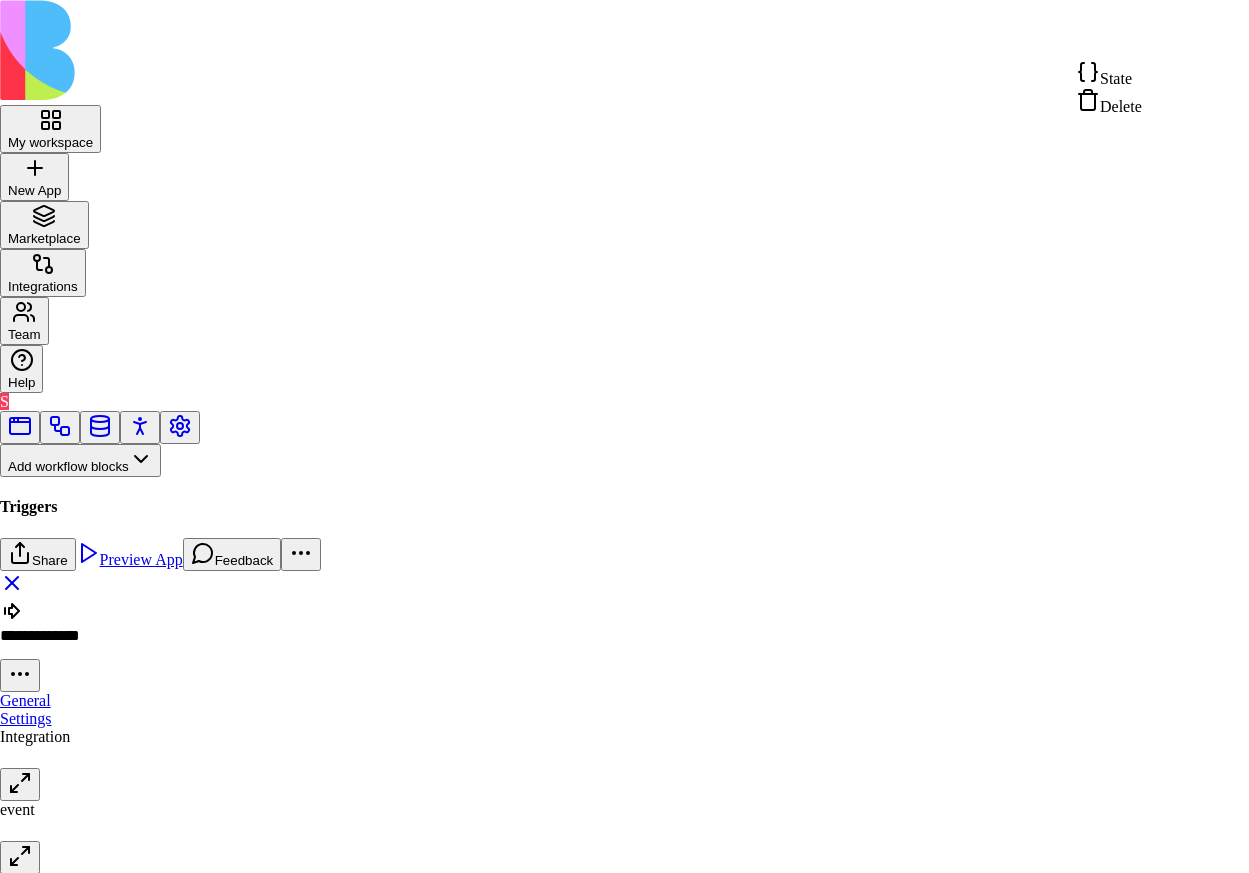 click on "State" at bounding box center [1116, 78] 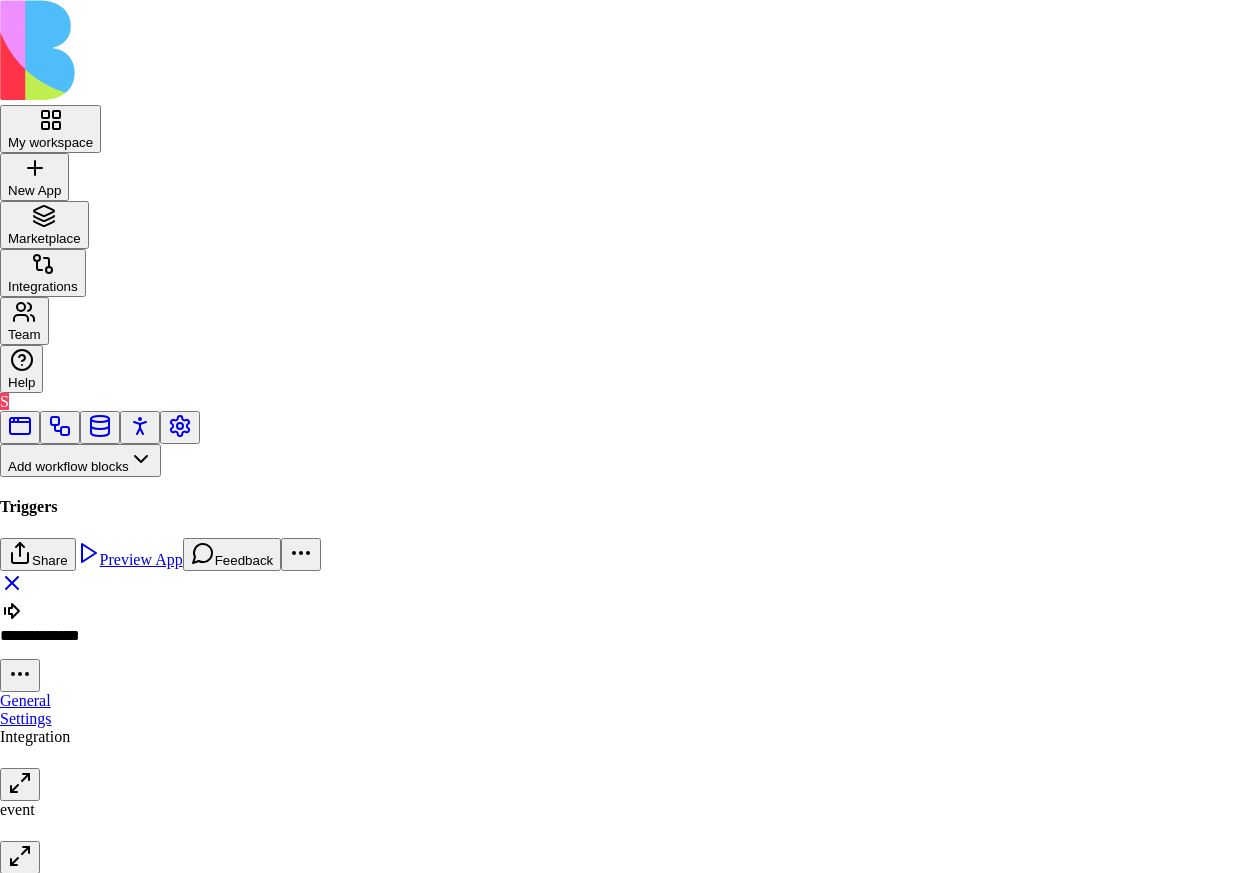 type on "**********" 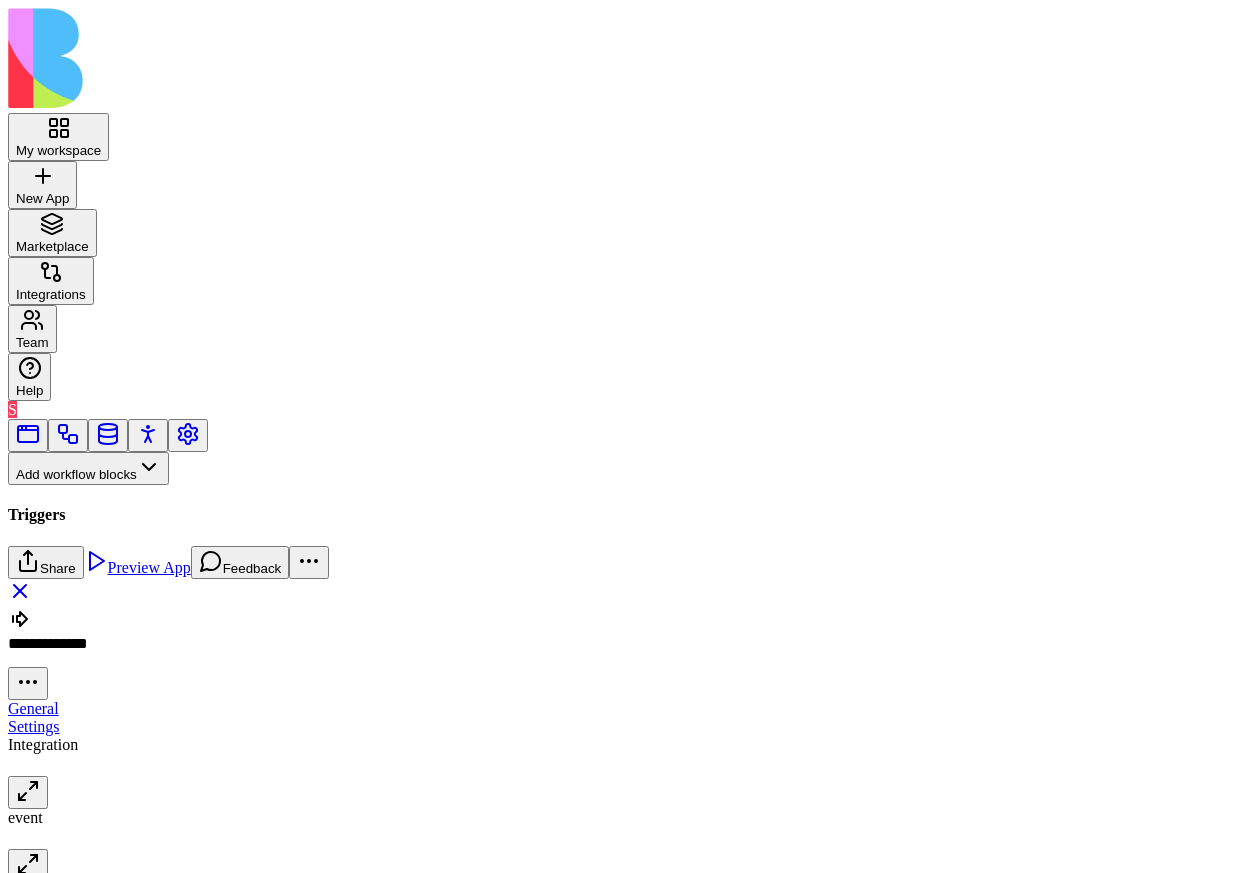 click on "My workspace New App
To pick up a draggable item, press the space bar.
While dragging, use the arrow keys to move the item.
Press space again to drop the item in its new position, or press escape to cancel.
Marketplace Integrations Team Help S Add workflow blocks Blocks App Builder Create App Create Block CreateTableColumns CreateBlocksCodePage DescribeBlock DescribeApp UpdateBlock CompileApp GetAppTypesCode CreateBlocksTable GenerateAppCode CreateBlocksPages CreateTables UpdateApp GenerateAppCoverImage IsNewApp DeletePage UpdatePage GetAppIntegrations ImplementApp EditTableColumns CreateRoles CreateActions CreateWorkflows EditTables Triggers App Action Form Submitted Scheduler SchedulerTriggerEntrypointAction DataEvent ExternalEvent Inputs Button Text Field URL Field Email Field Password Field Long Text Field JSON Field Checkbox Date Field Number Field Icon Field List Field Image Upload Field Single Select Field Multiple Select Field Block Picker Dynamic Object Field Multiple Block Picker Nop" at bounding box center [624, 445] 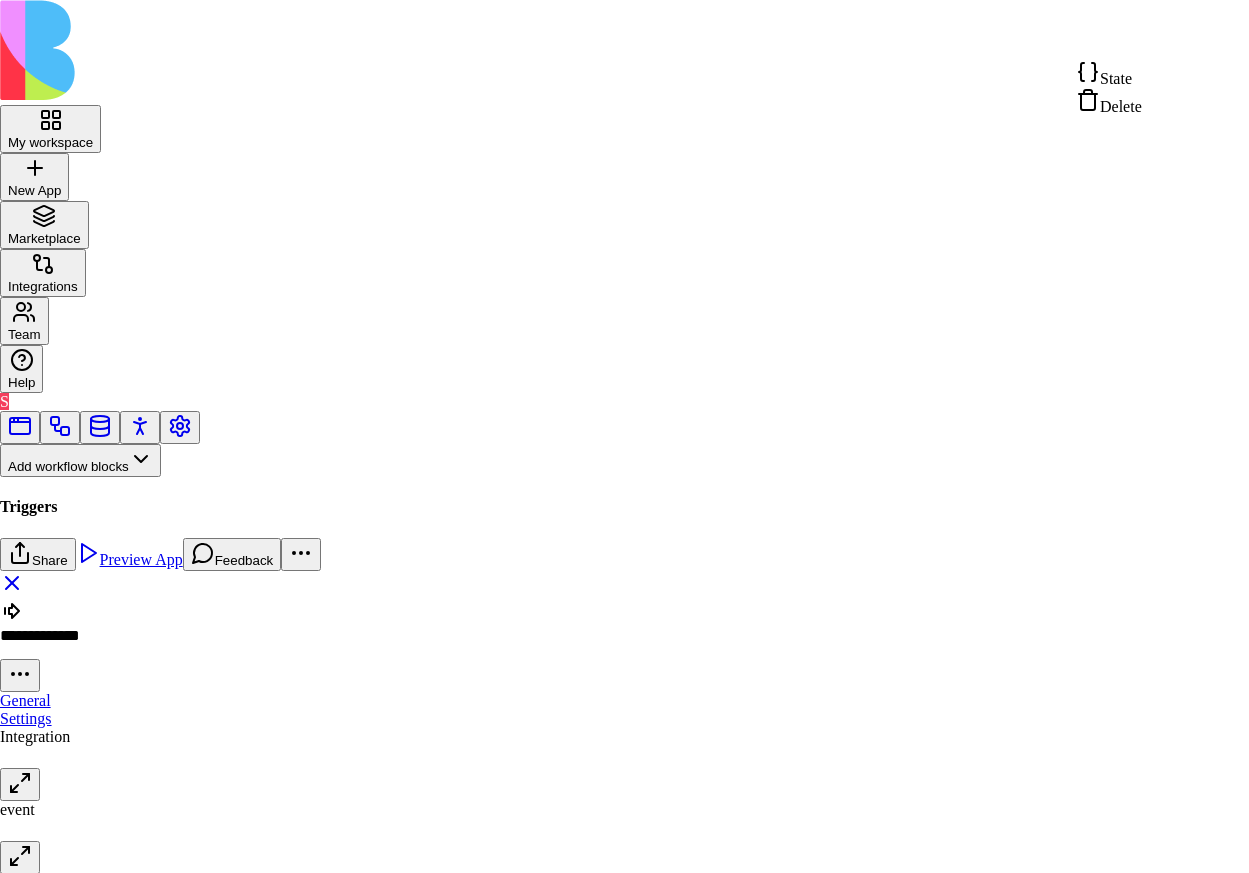 click on "State" at bounding box center (1109, 74) 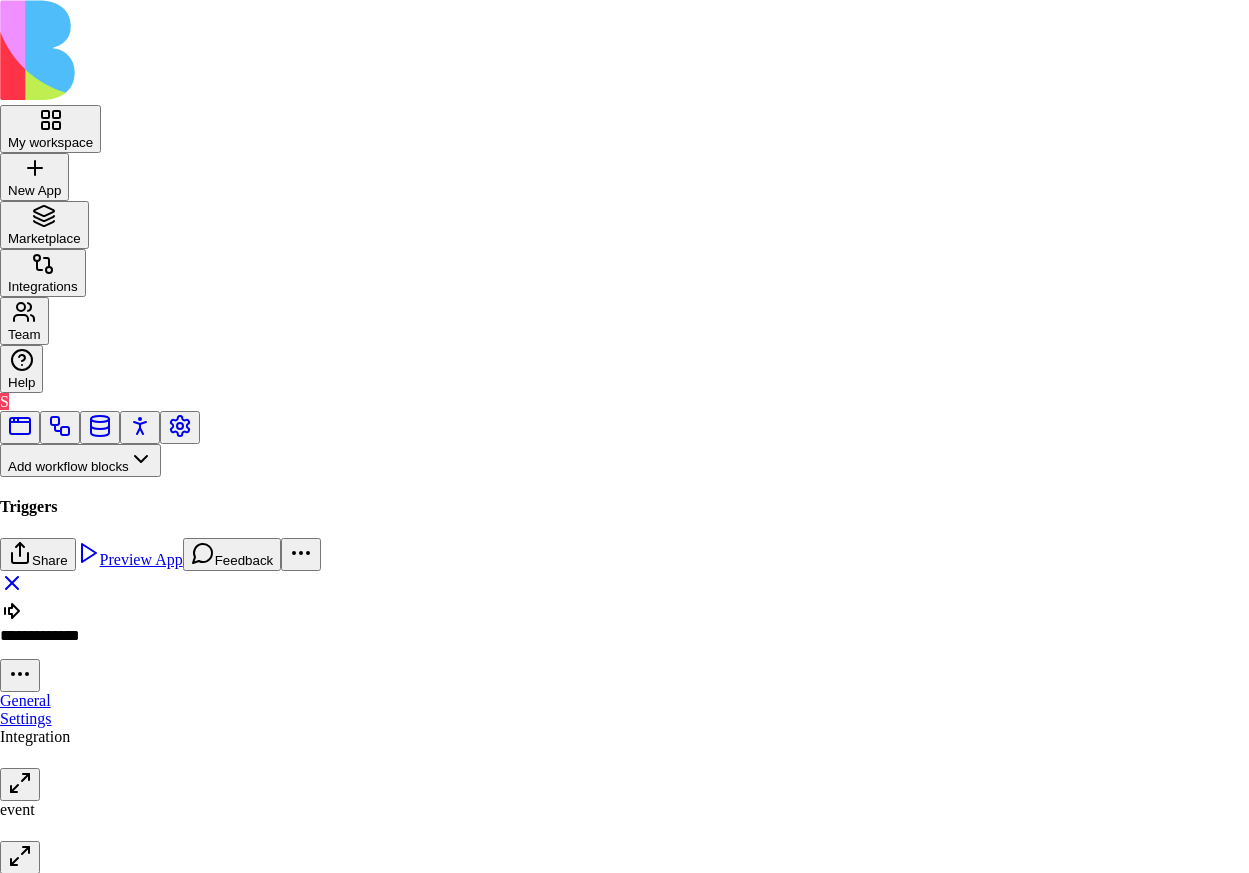click on "{              "blockId" :  "686f8f436f2a626d311676f9"            }          ]        }      }    } ,    "data" :  {      "title" :  "ExternalEvent" ,      "iconName" :  "arrow-big-right-dash" ,      "publish" :  "public" ,      "url" :  "{{actions}}/actions/triggers/external-events" ,      "exposedToAiCode" :  true    } ,    "state" :  "active" ,    "updatedAt" :  "2025-07-10T10:17:55.623Z" }" at bounding box center (355, 1187) 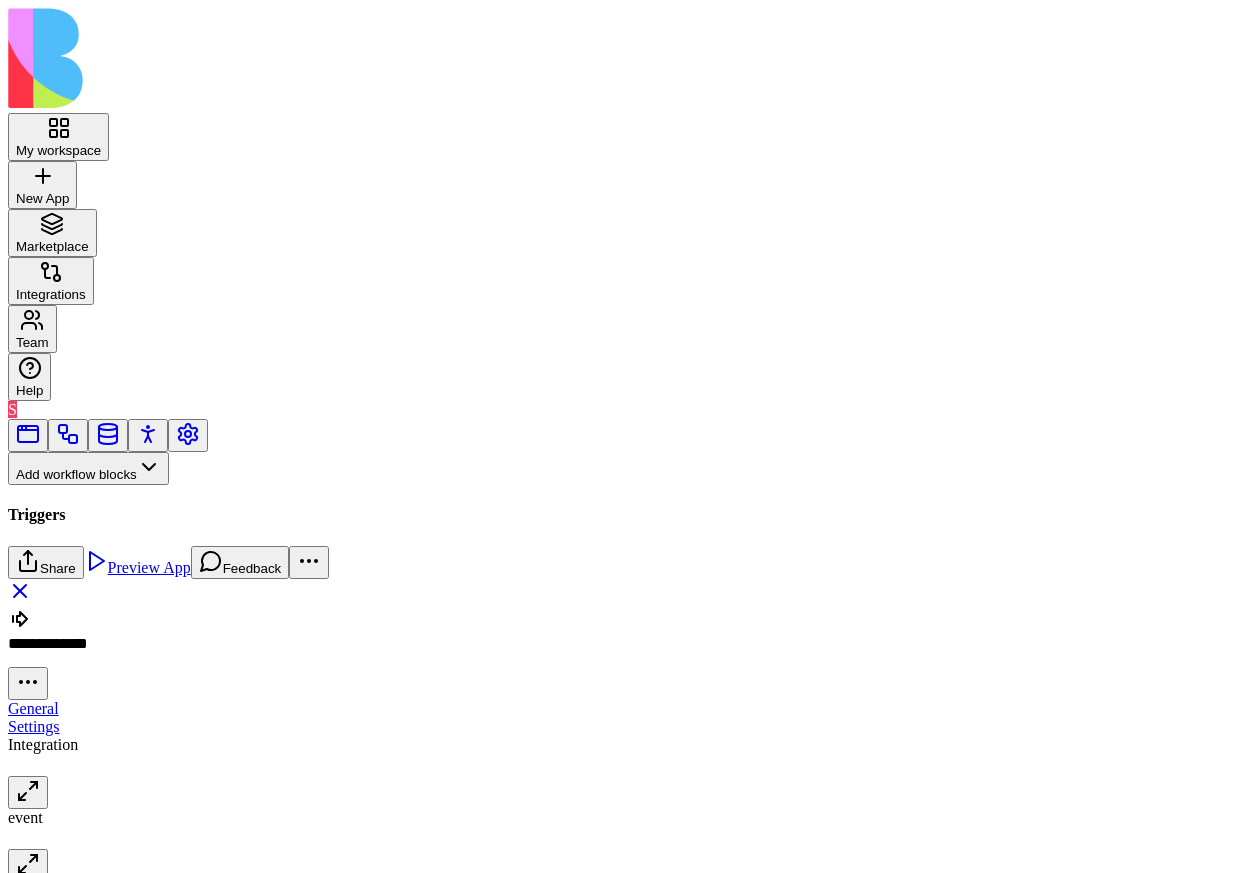 click on "My workspace New App
To pick up a draggable item, press the space bar.
While dragging, use the arrow keys to move the item.
Press space again to drop the item in its new position, or press escape to cancel.
Marketplace Integrations Team Help S Add workflow blocks Blocks App Builder Create App Create Block CreateTableColumns CreateBlocksCodePage DescribeBlock DescribeApp UpdateBlock CompileApp GetAppTypesCode CreateBlocksTable GenerateAppCode CreateBlocksPages CreateTables UpdateApp GenerateAppCoverImage IsNewApp DeletePage UpdatePage GetAppIntegrations ImplementApp EditTableColumns CreateRoles CreateActions CreateWorkflows EditTables Triggers App Action Form Submitted Scheduler SchedulerTriggerEntrypointAction DataEvent ExternalEvent Inputs Button Text Field URL Field Email Field Password Field Long Text Field JSON Field Checkbox Date Field Number Field Icon Field List Field Image Upload Field Single Select Field Multiple Select Field Block Picker Dynamic Object Field Multiple Block Picker Nop" at bounding box center [624, 445] 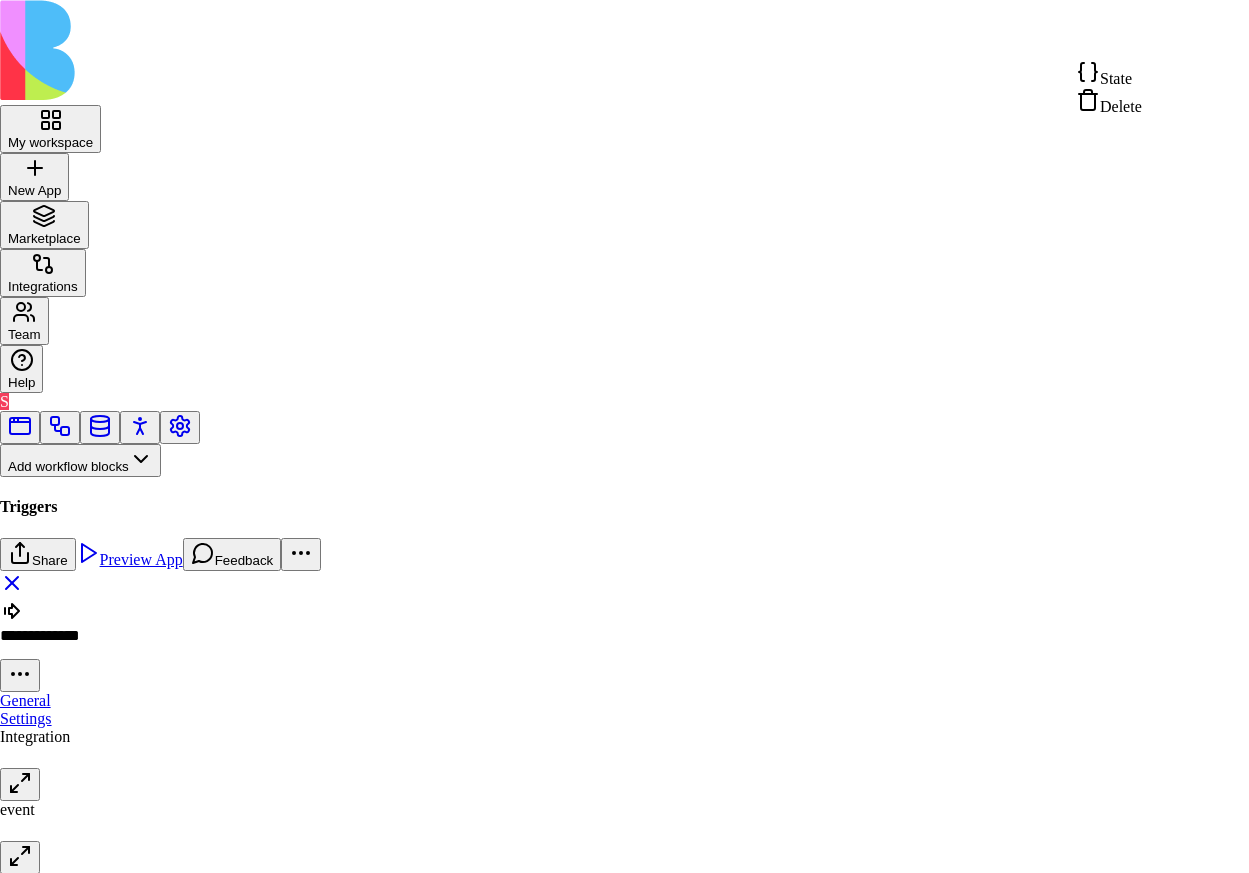 click on "State" at bounding box center (1116, 78) 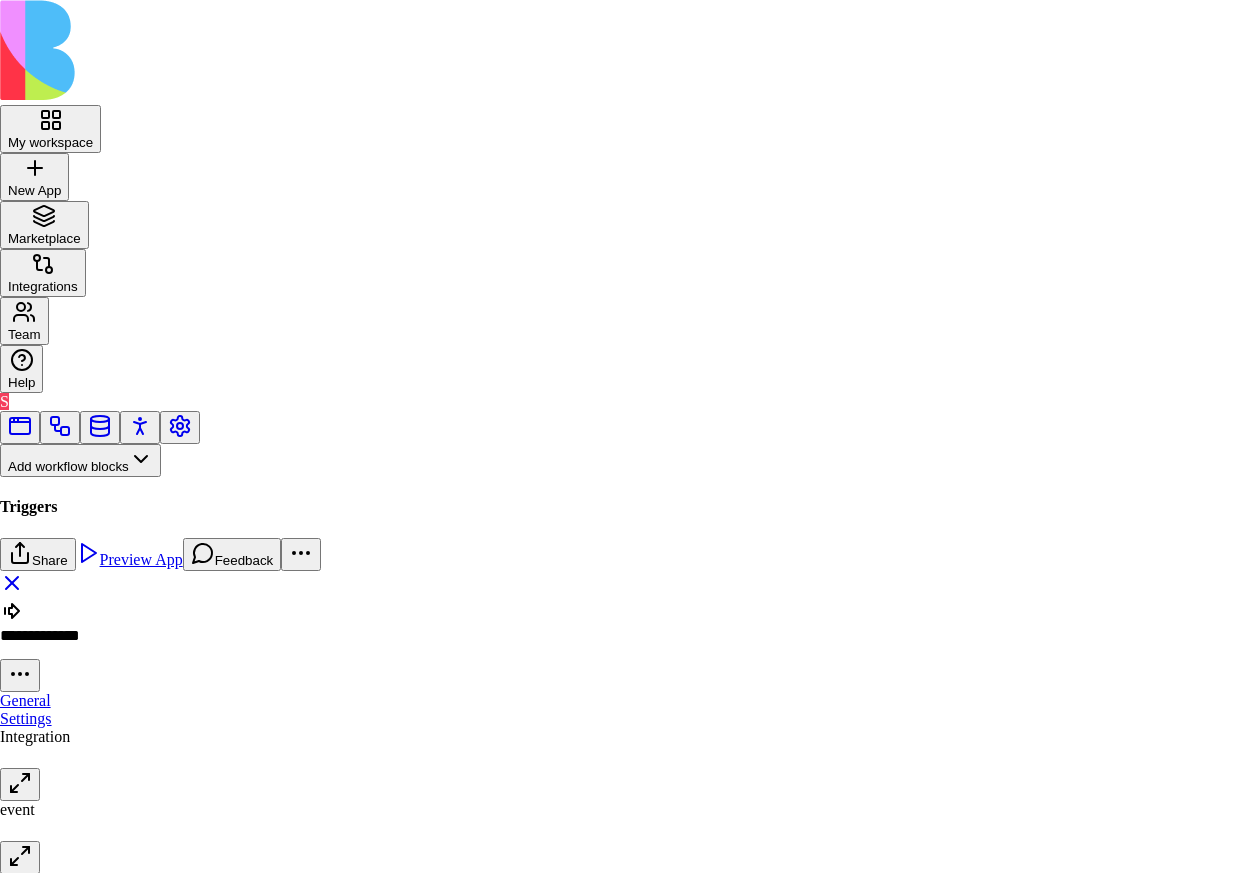 click on "Close" at bounding box center (25, 1415) 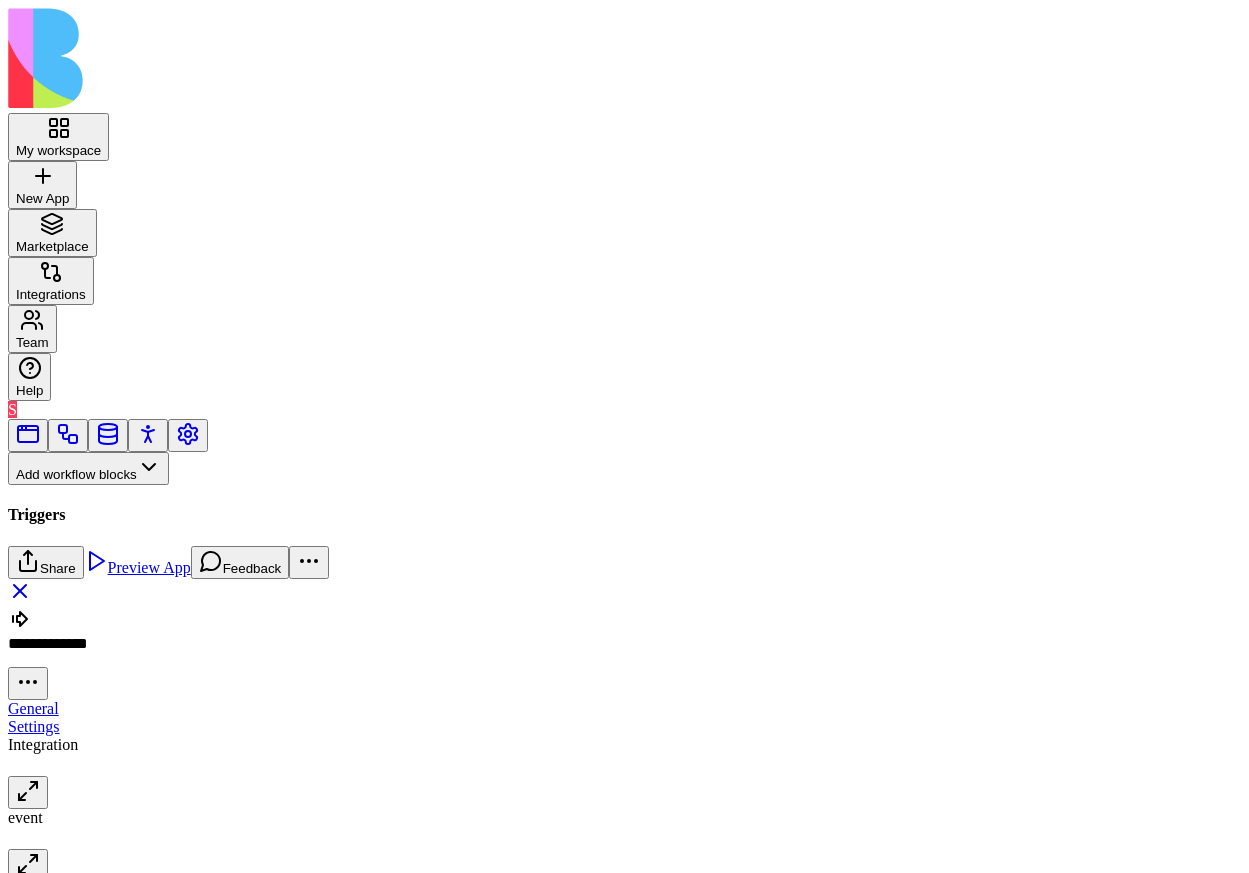 click on "My workspace New App
To pick up a draggable item, press the space bar.
While dragging, use the arrow keys to move the item.
Press space again to drop the item in its new position, or press escape to cancel.
Marketplace Integrations Team Help S Add workflow blocks Blocks App Builder Create App Create Block CreateTableColumns CreateBlocksCodePage DescribeBlock DescribeApp UpdateBlock CompileApp GetAppTypesCode CreateBlocksTable GenerateAppCode CreateBlocksPages CreateTables UpdateApp GenerateAppCoverImage IsNewApp DeletePage UpdatePage GetAppIntegrations ImplementApp EditTableColumns CreateRoles CreateActions CreateWorkflows EditTables Triggers App Action Form Submitted Scheduler SchedulerTriggerEntrypointAction DataEvent ExternalEvent Inputs Button Text Field URL Field Email Field Password Field Long Text Field JSON Field Checkbox Date Field Number Field Icon Field List Field Image Upload Field Single Select Field Multiple Select Field Block Picker Dynamic Object Field Multiple Block Picker Nop" at bounding box center [624, 445] 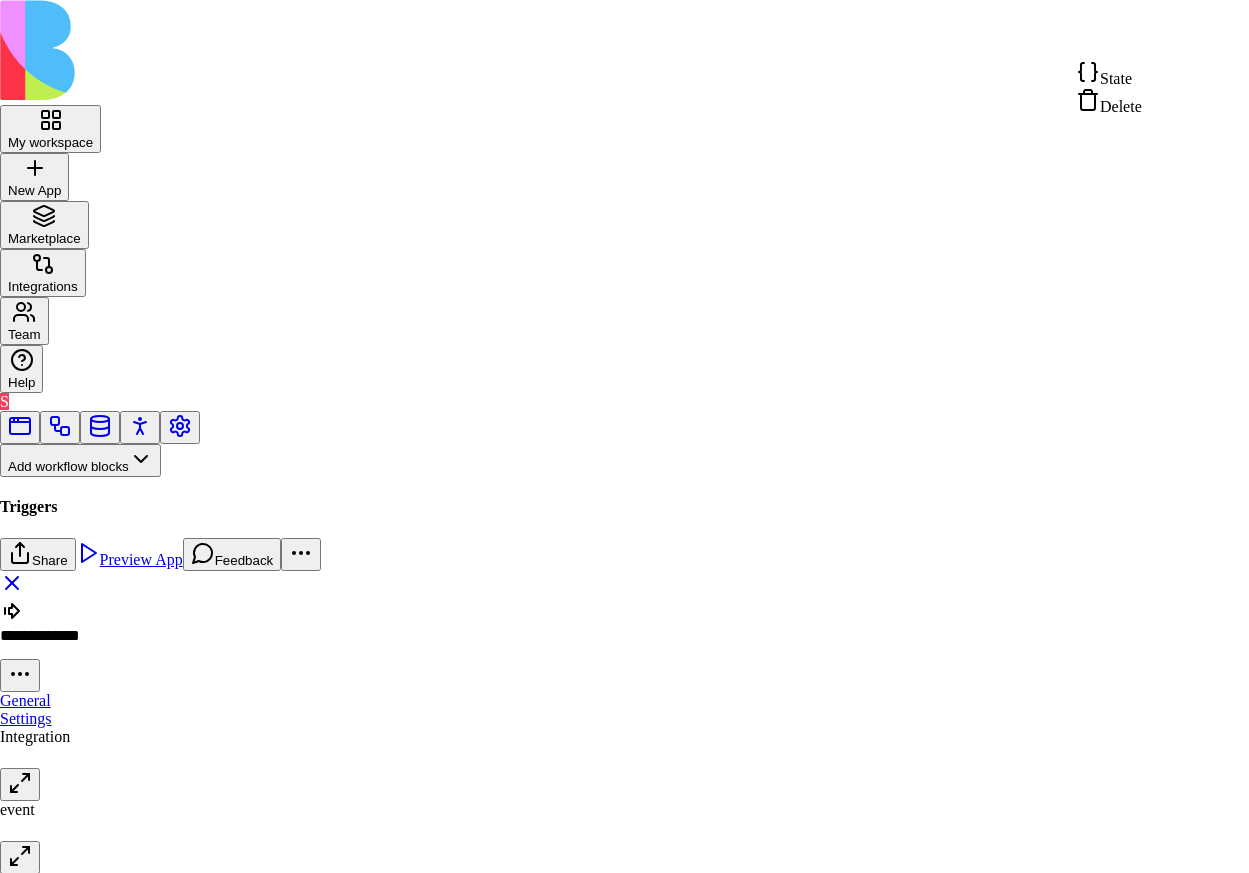 click on "State" at bounding box center (1116, 78) 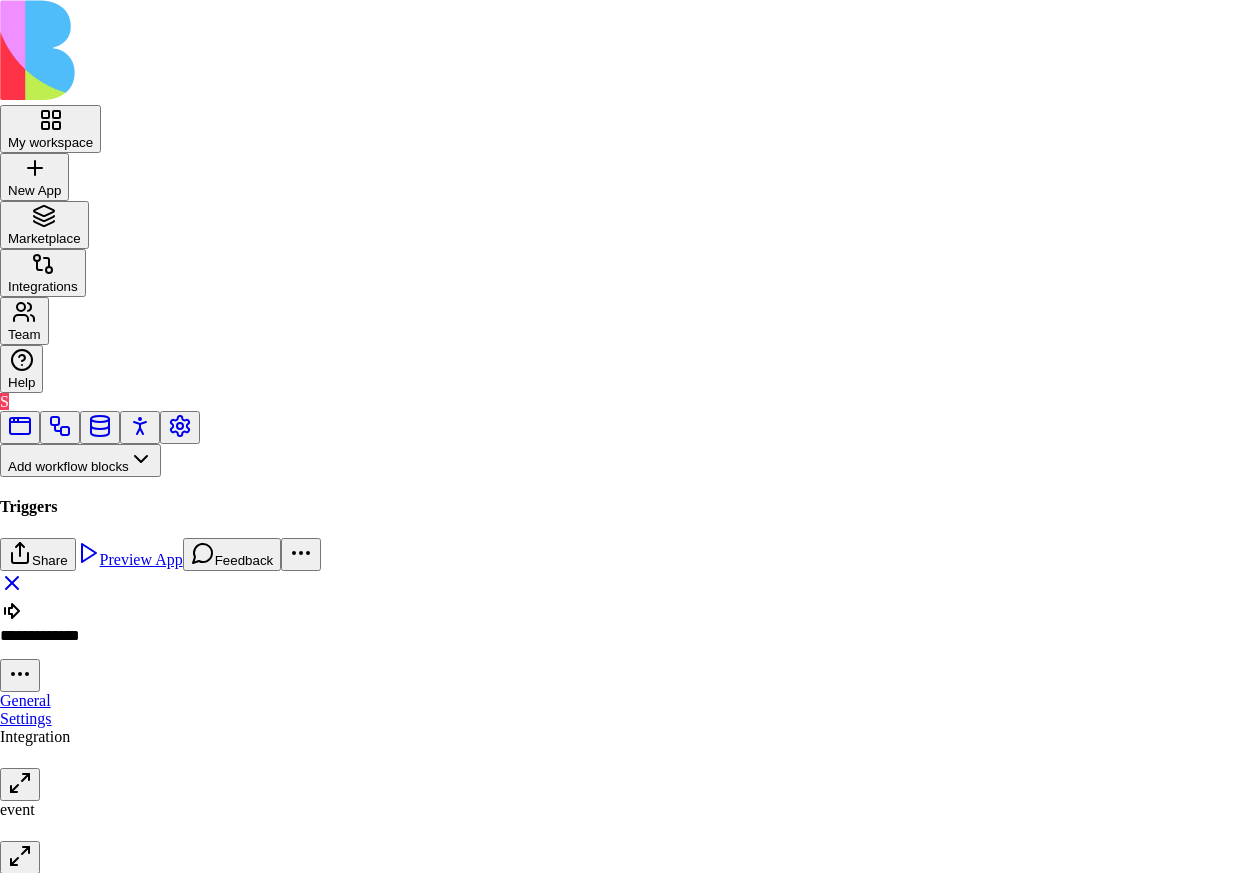 click on "Close" at bounding box center [25, 1415] 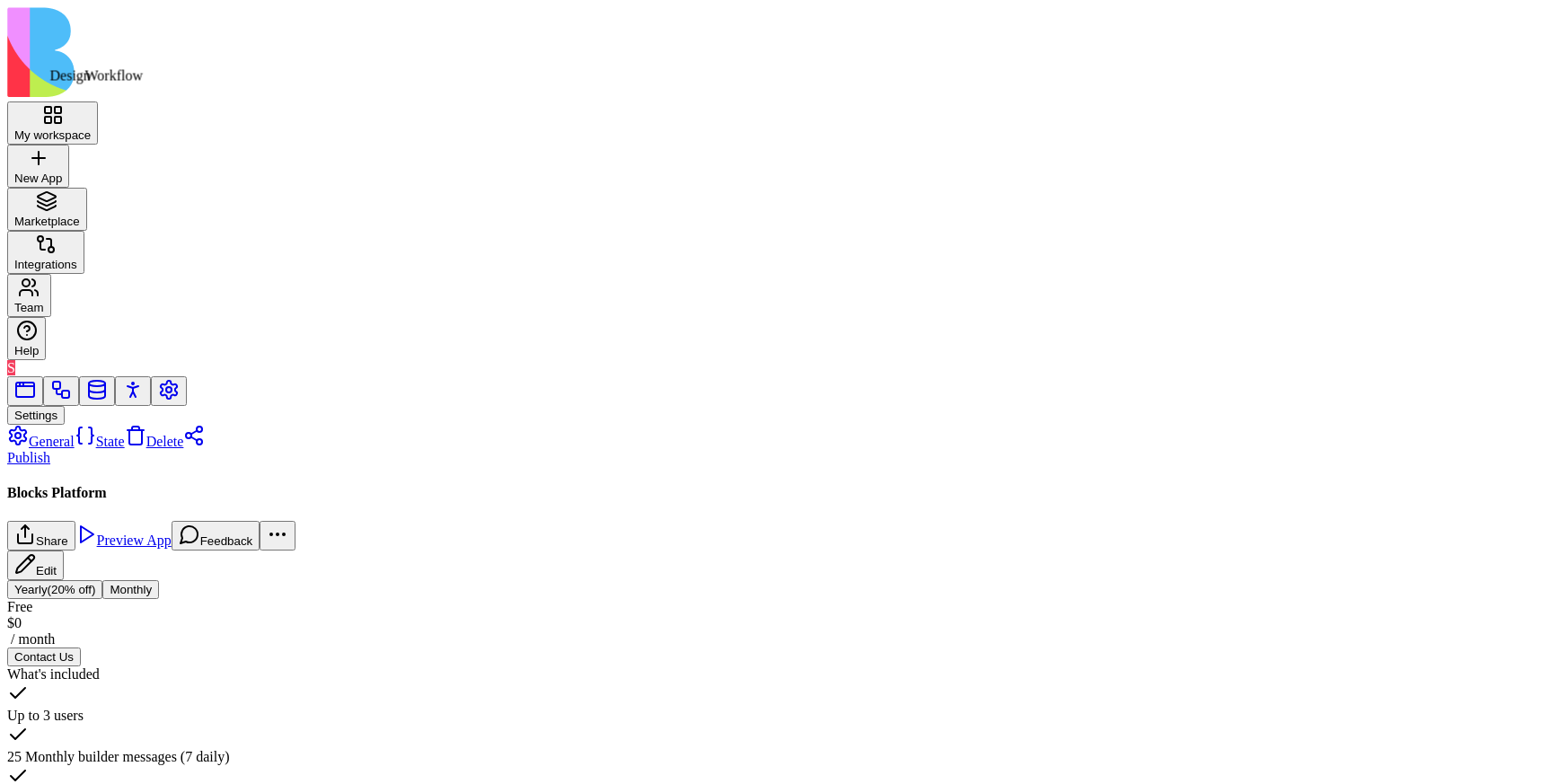 scroll, scrollTop: 0, scrollLeft: 0, axis: both 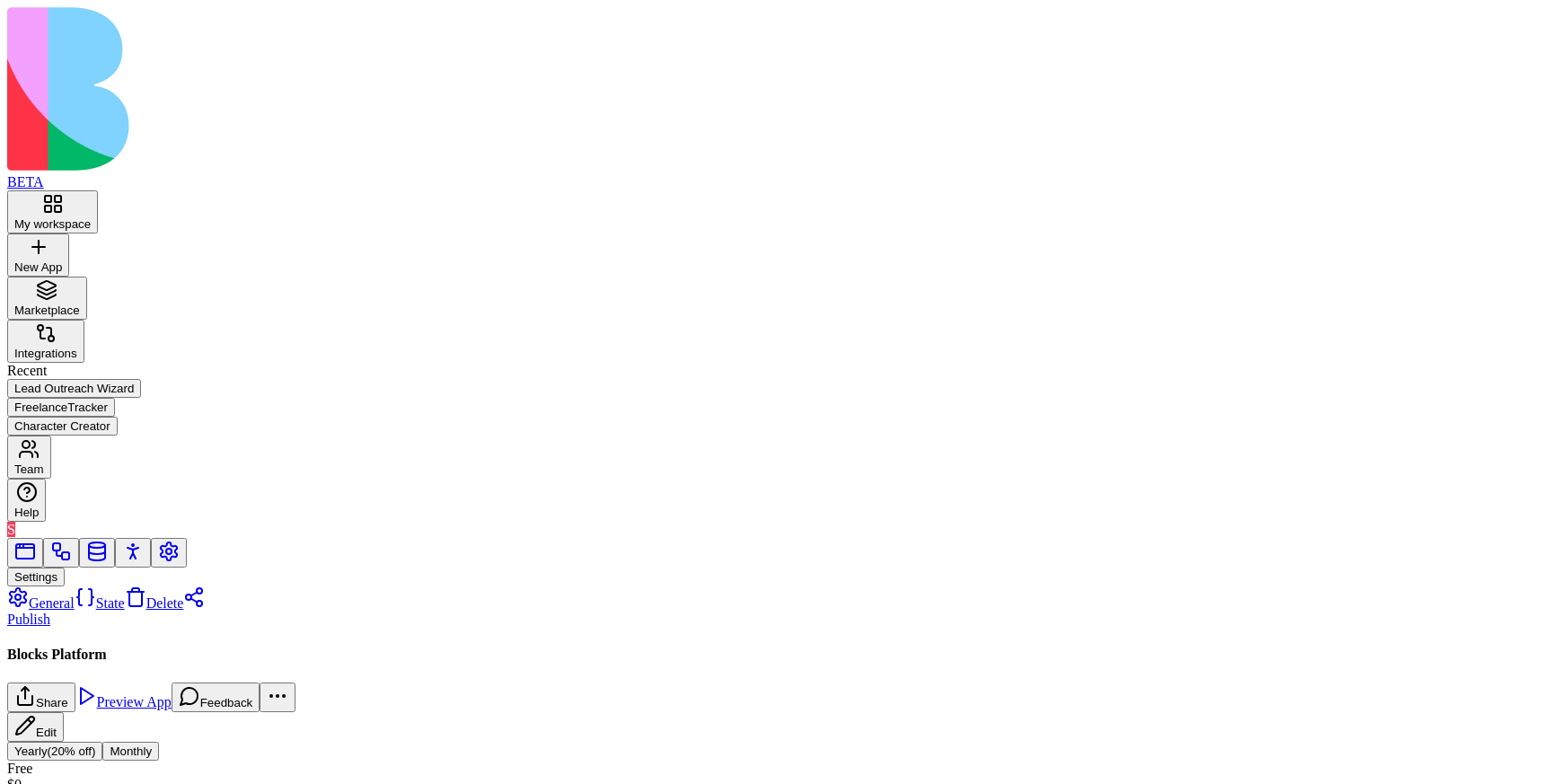 click on "My workspace" at bounding box center (52, 212) 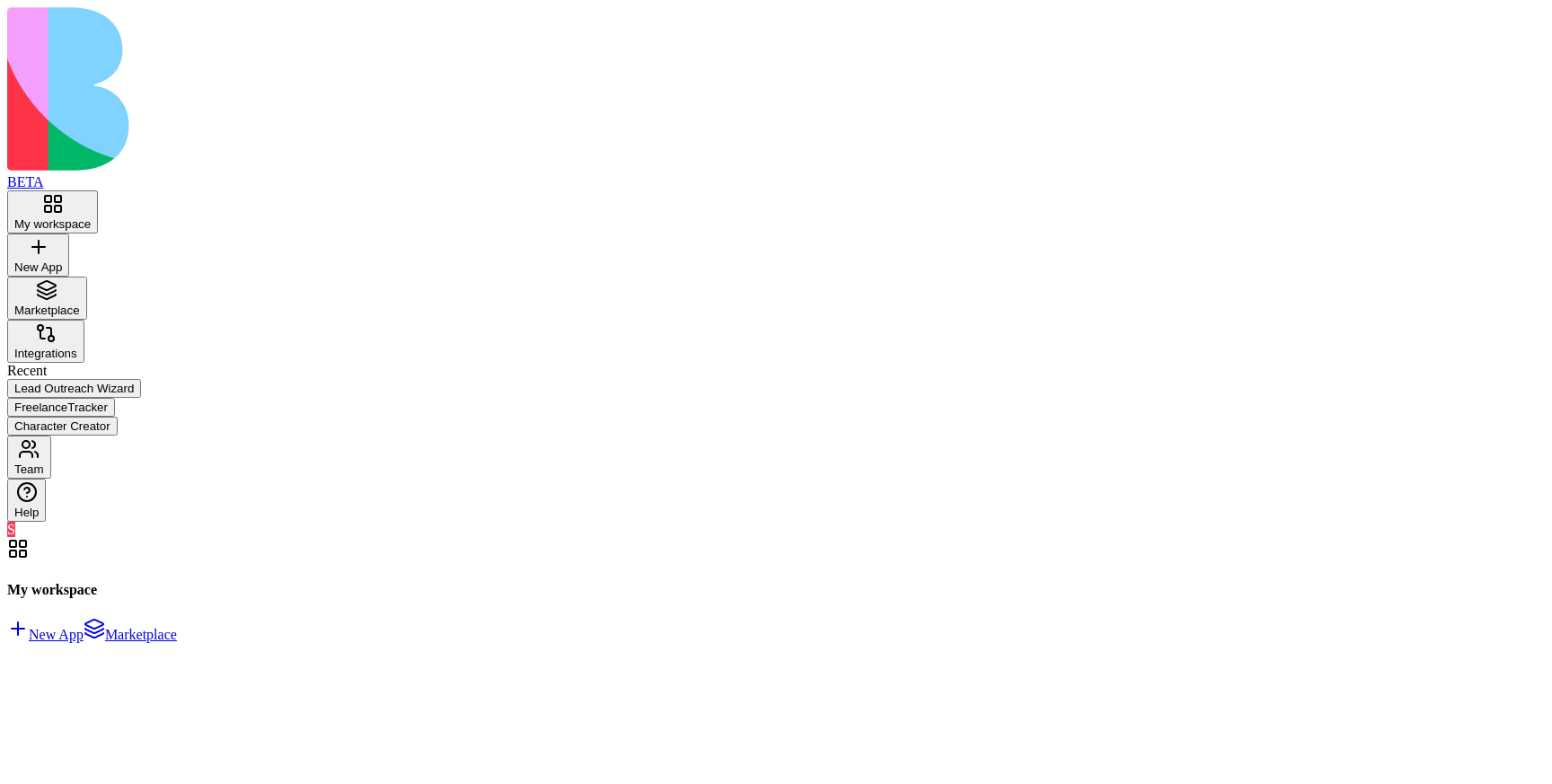 click on "My workspace" at bounding box center (52, 224) 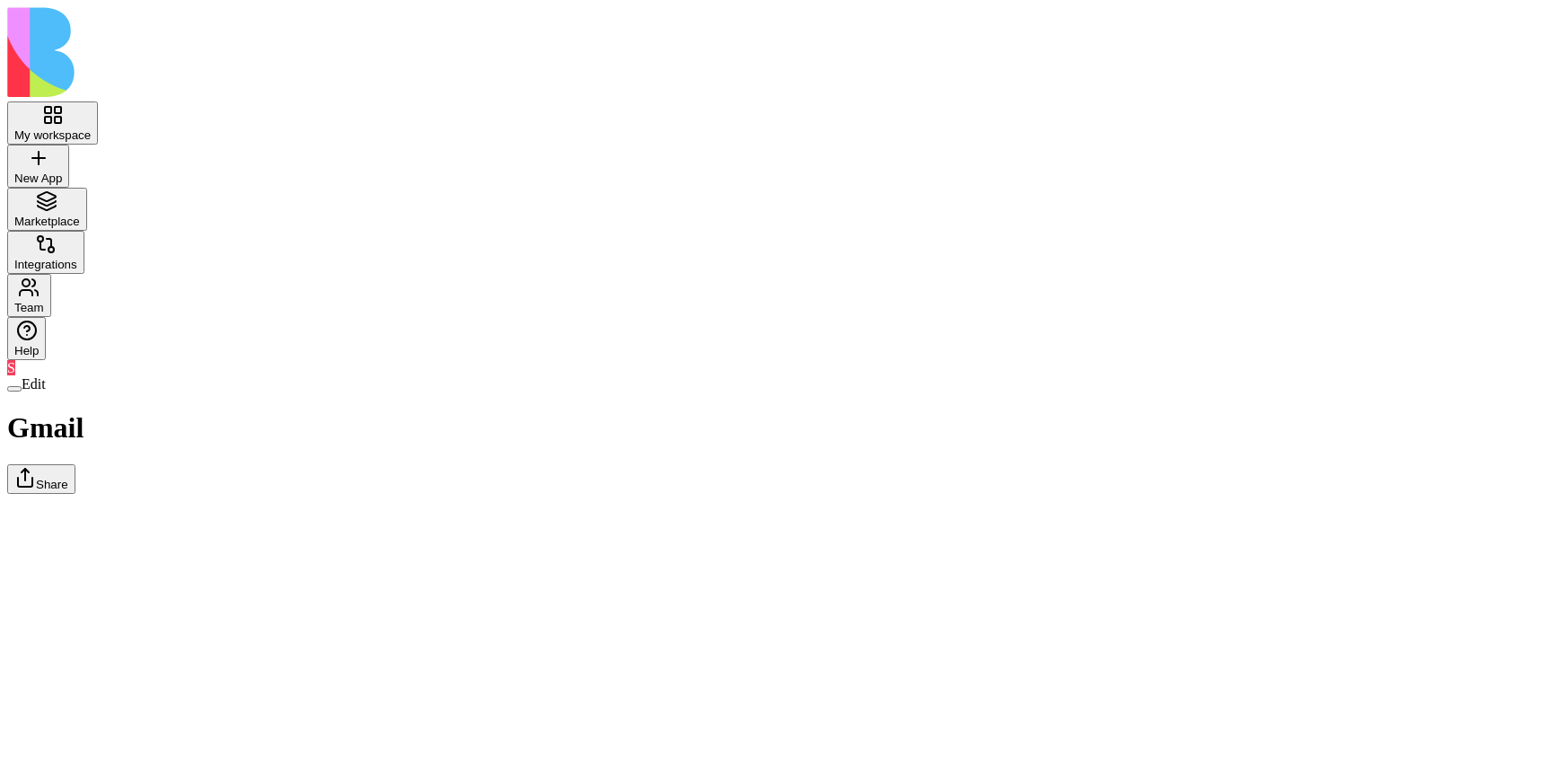 click on "Gmail Send emails, manage drafts, and organize inbox data." at bounding box center [776, 1299] 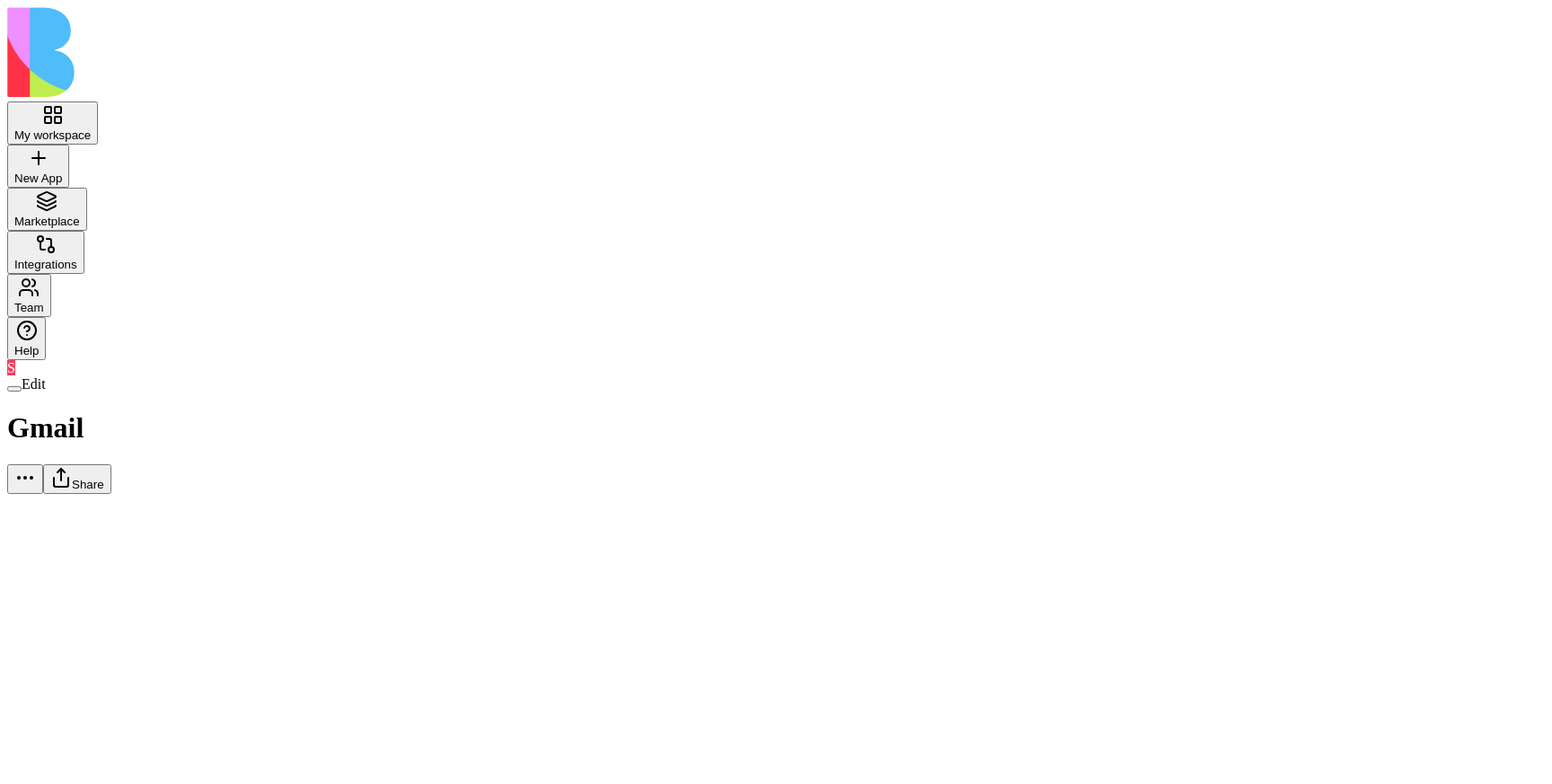 click on "My workspace New App
To pick up a draggable item, press the space bar.
While dragging, use the arrow keys to move the item.
Press space again to drop the item in its new position, or press escape to cancel.
Marketplace Integrations Team Help S Edit Gmail Share Gmail Send emails, manage drafts, and organize inbox data." at bounding box center [776, 1059] 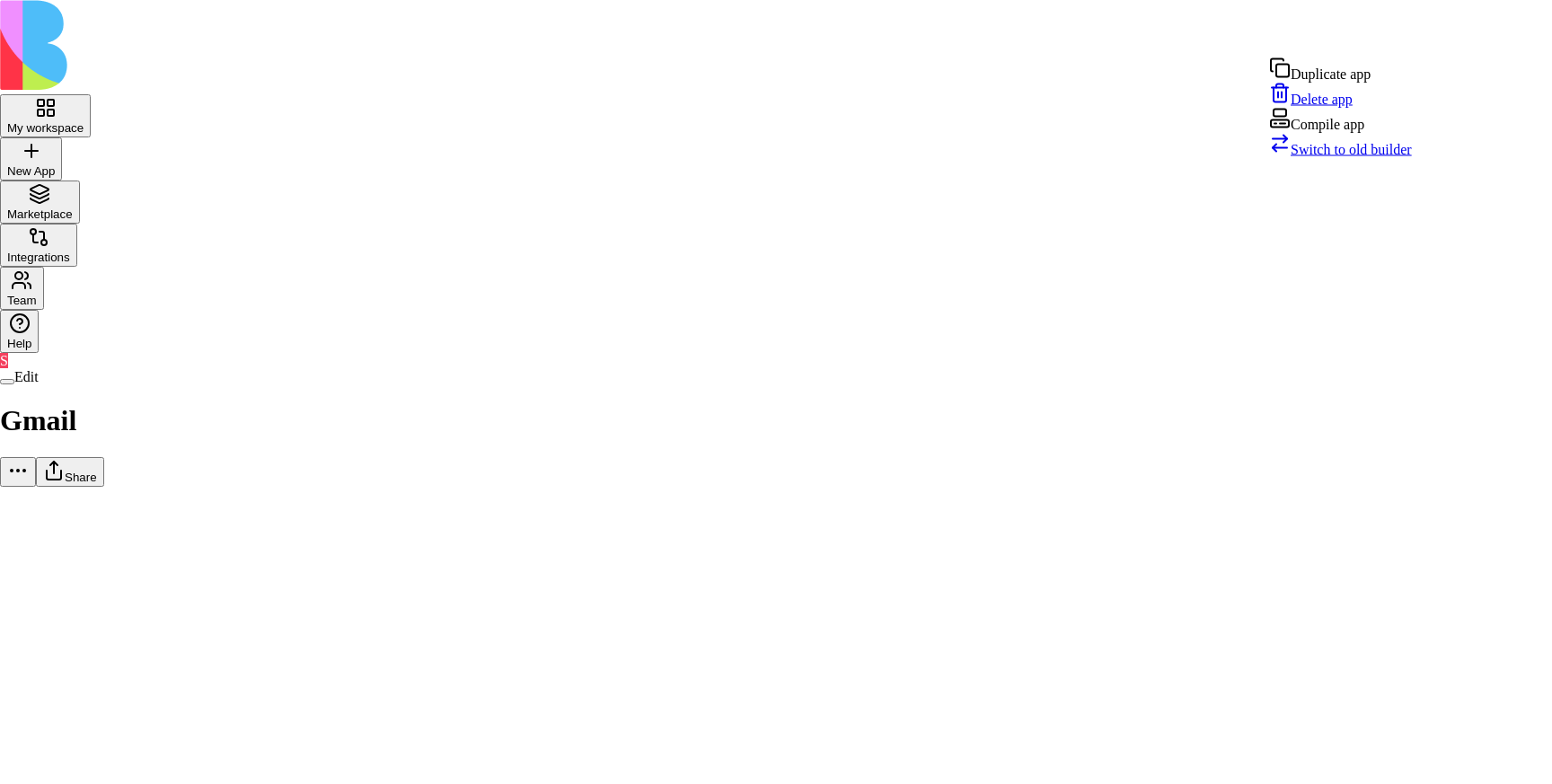 click on "Switch to old builder" at bounding box center [1351, 149] 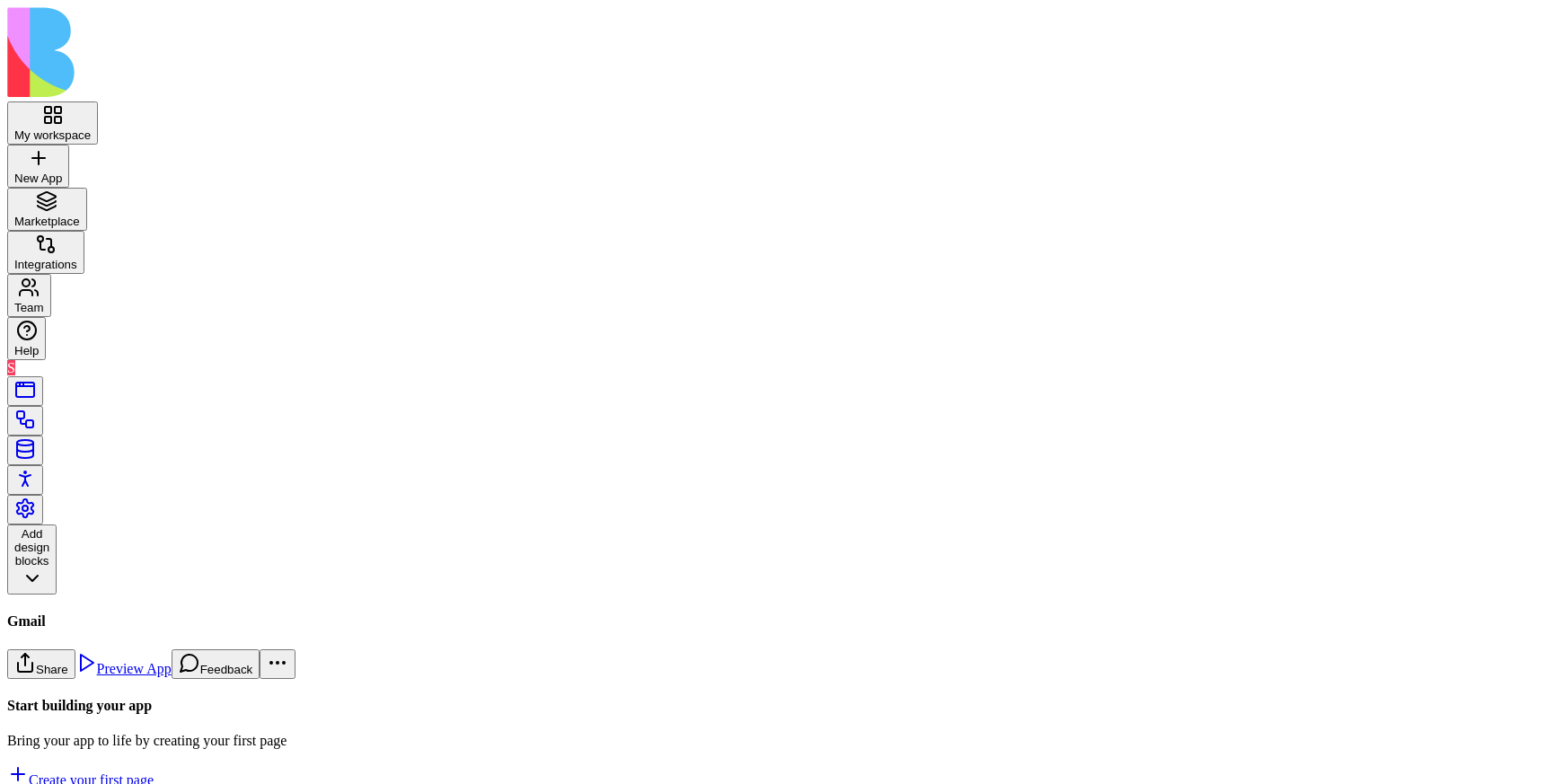 scroll, scrollTop: 0, scrollLeft: 0, axis: both 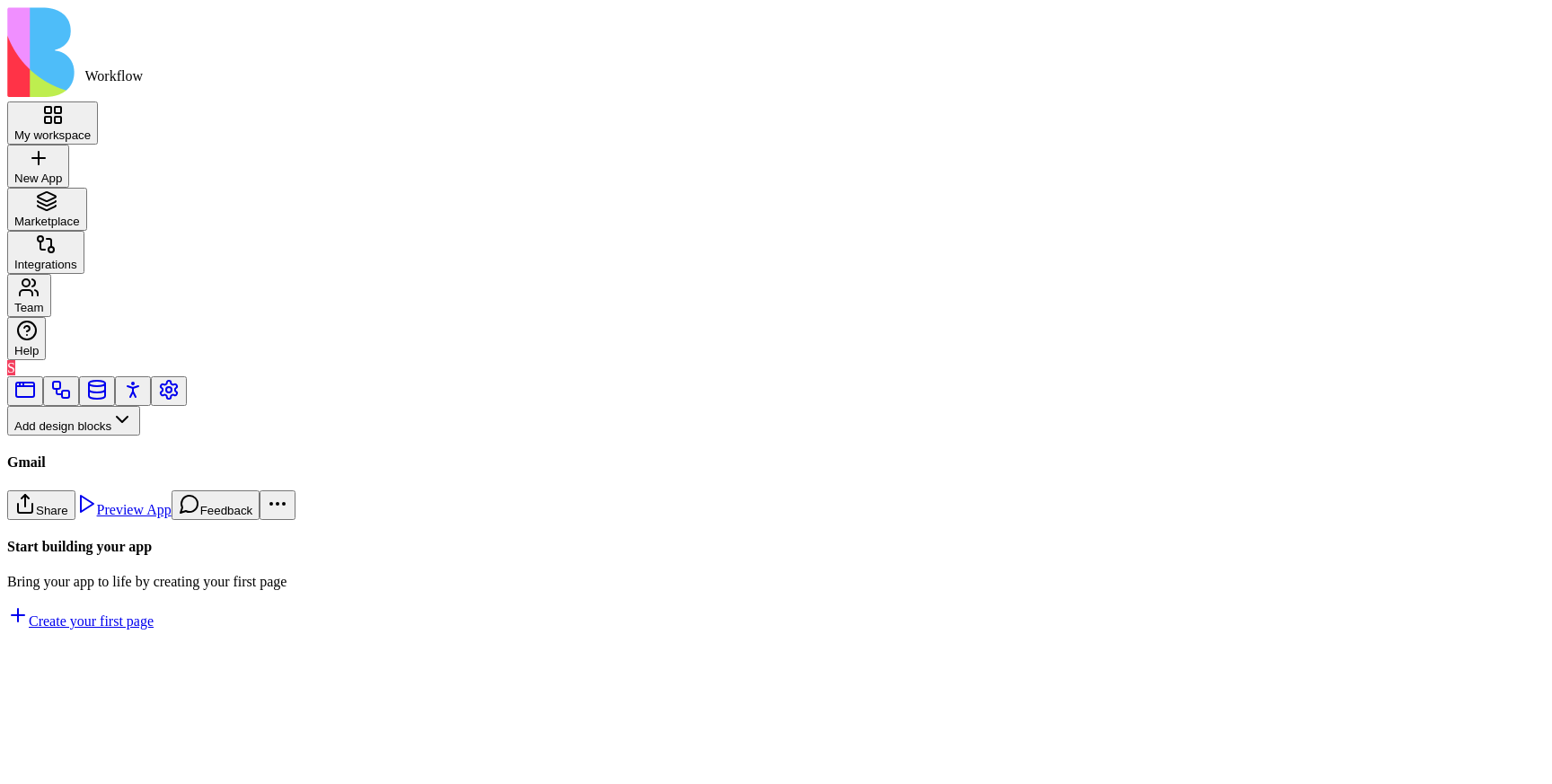 click at bounding box center [61, 396] 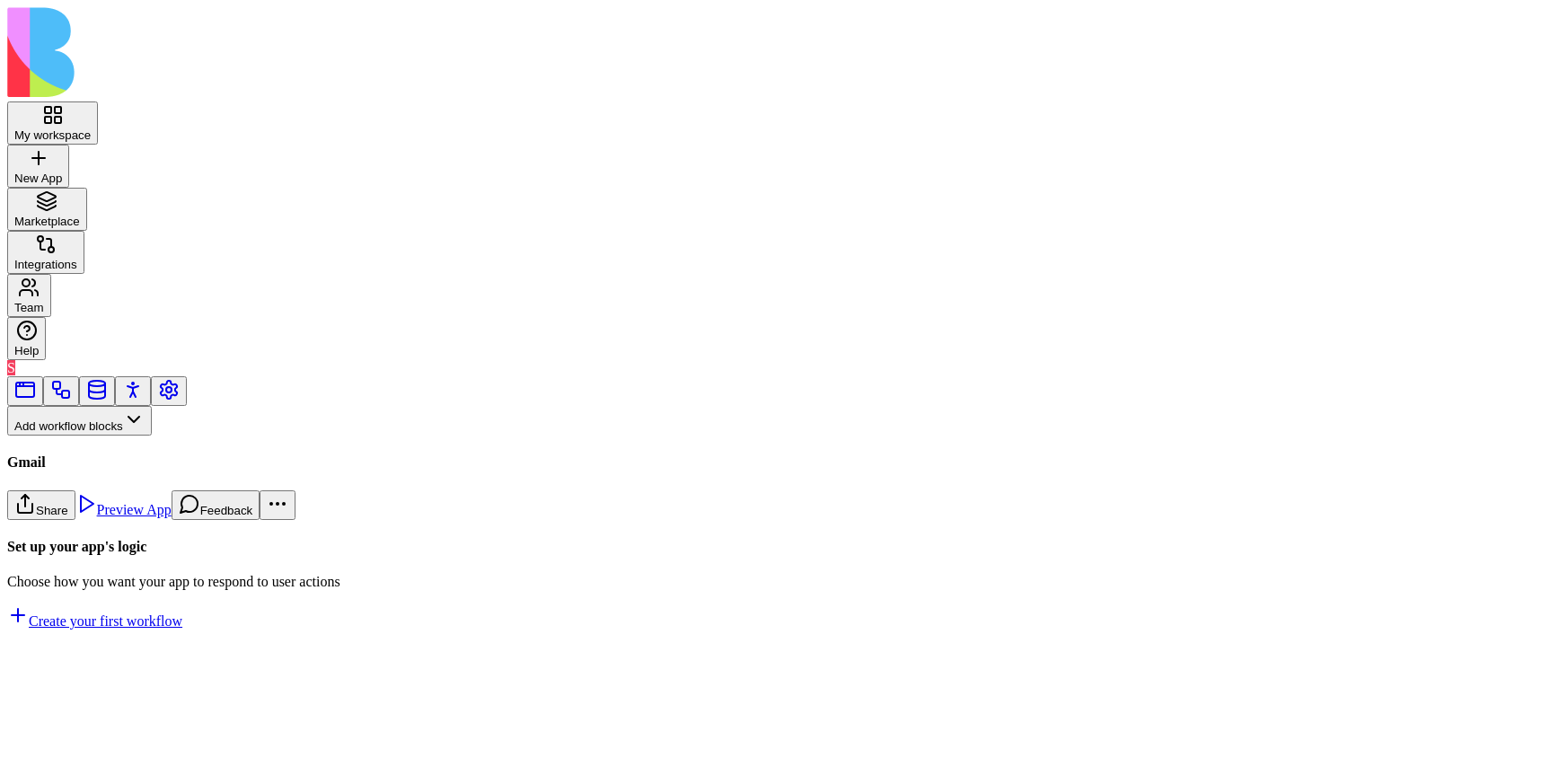 click on "Workflows" at bounding box center (52, 450) 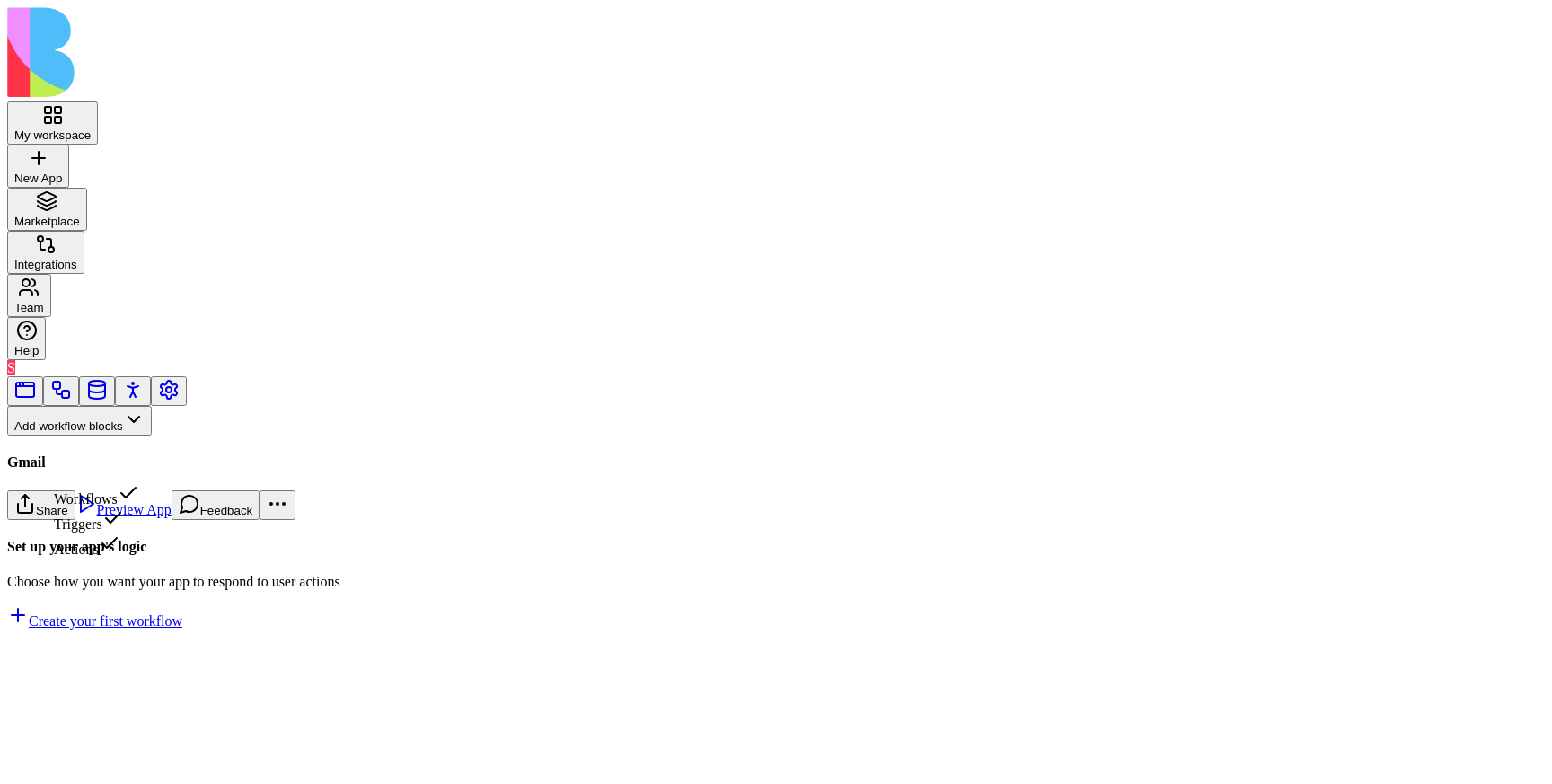 click on "Triggers" at bounding box center (96, 520) 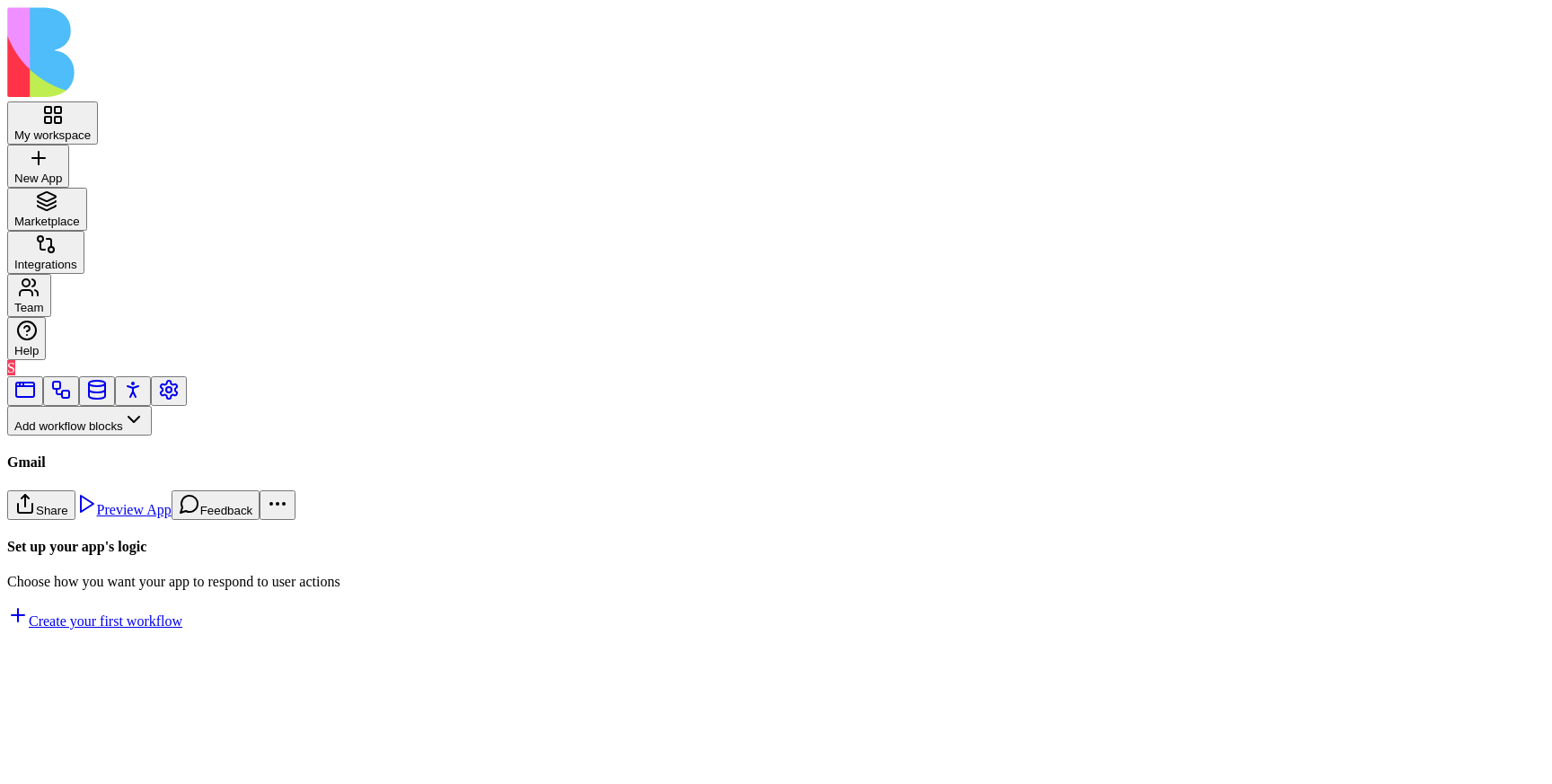 click on "Create your first workflow" at bounding box center [94, 621] 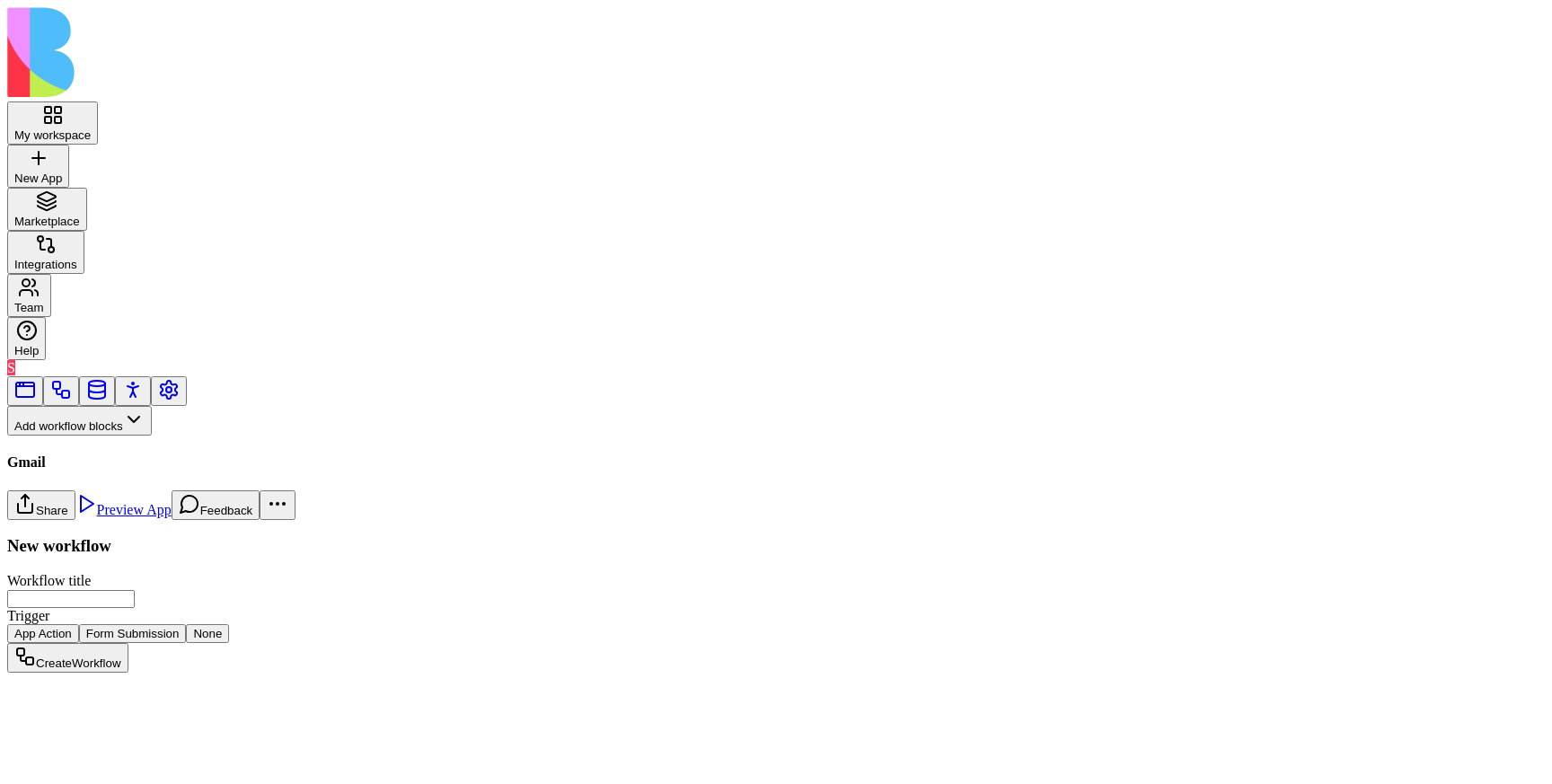 click on "Workflow title" at bounding box center (71, 599) 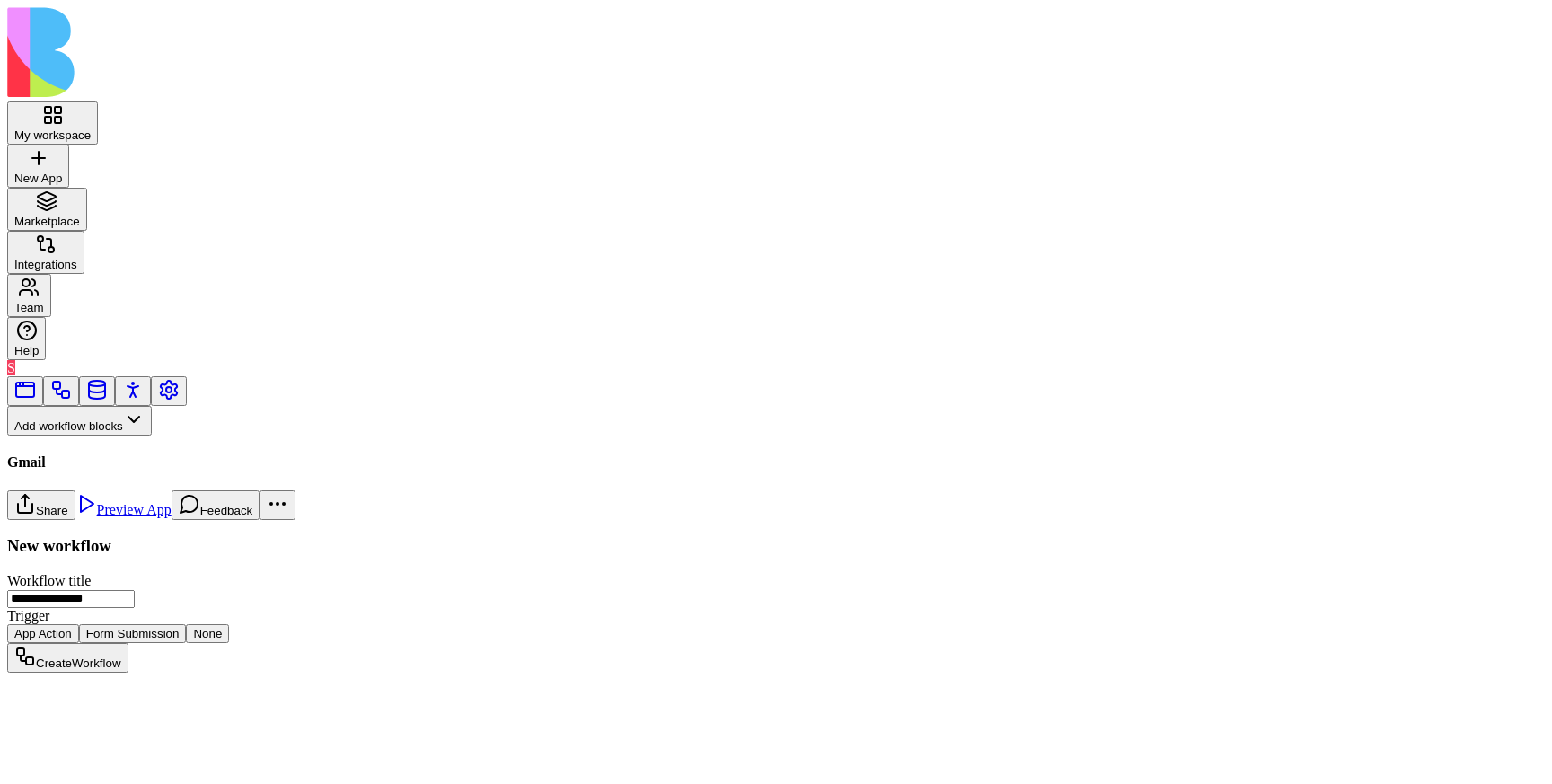 type on "**********" 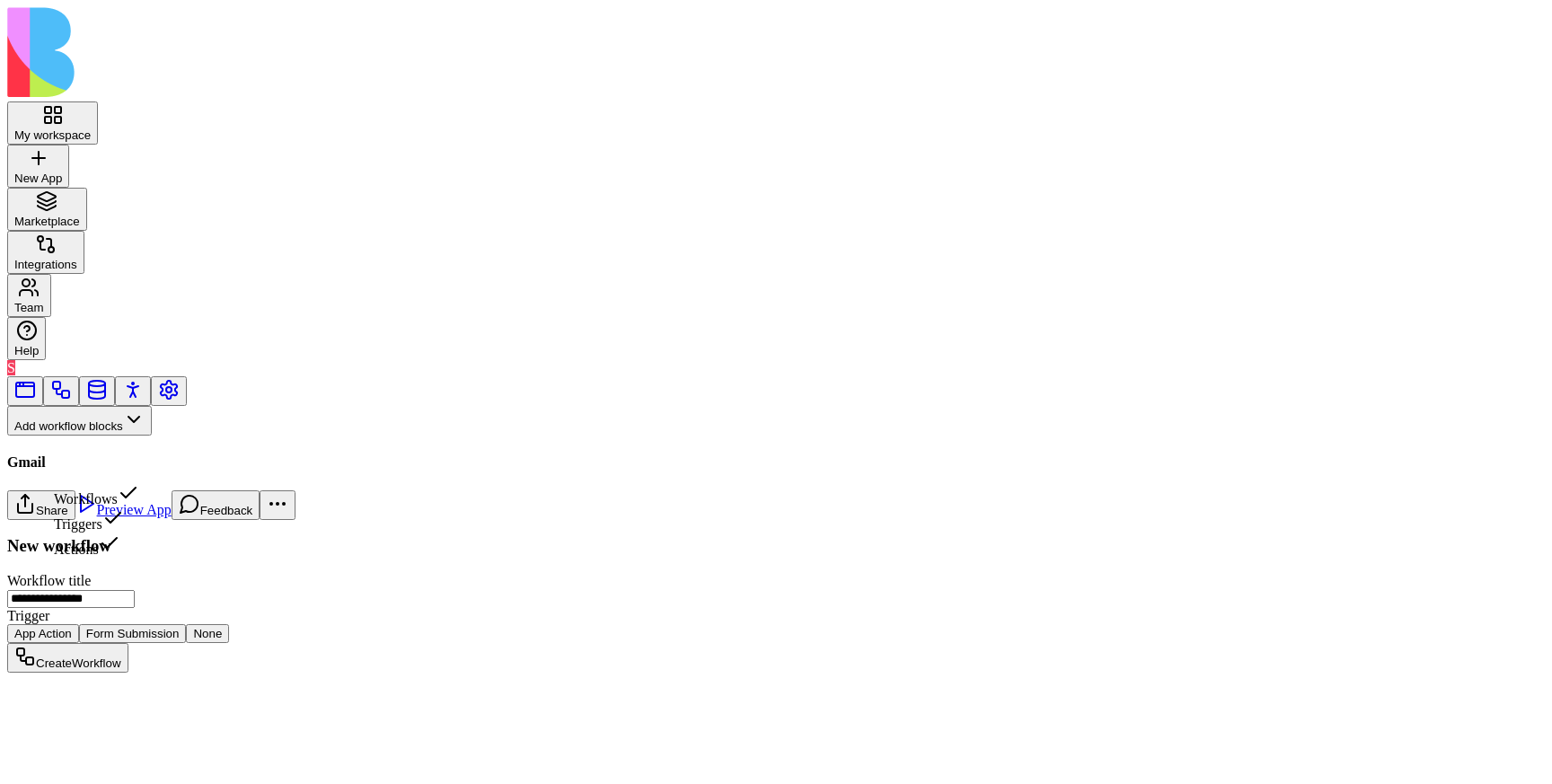 click on "Triggers" at bounding box center [96, 520] 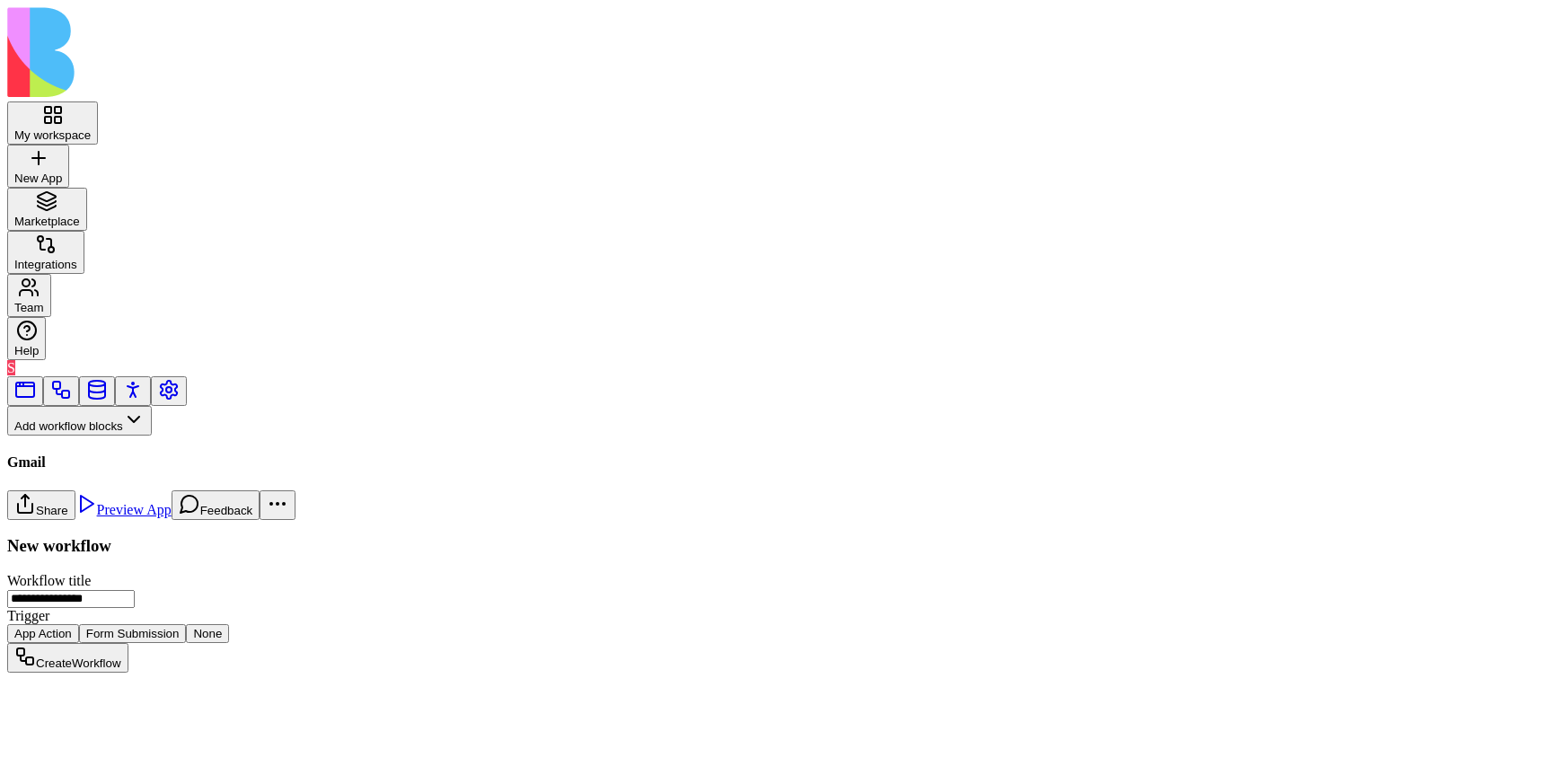 click at bounding box center (25, 480) 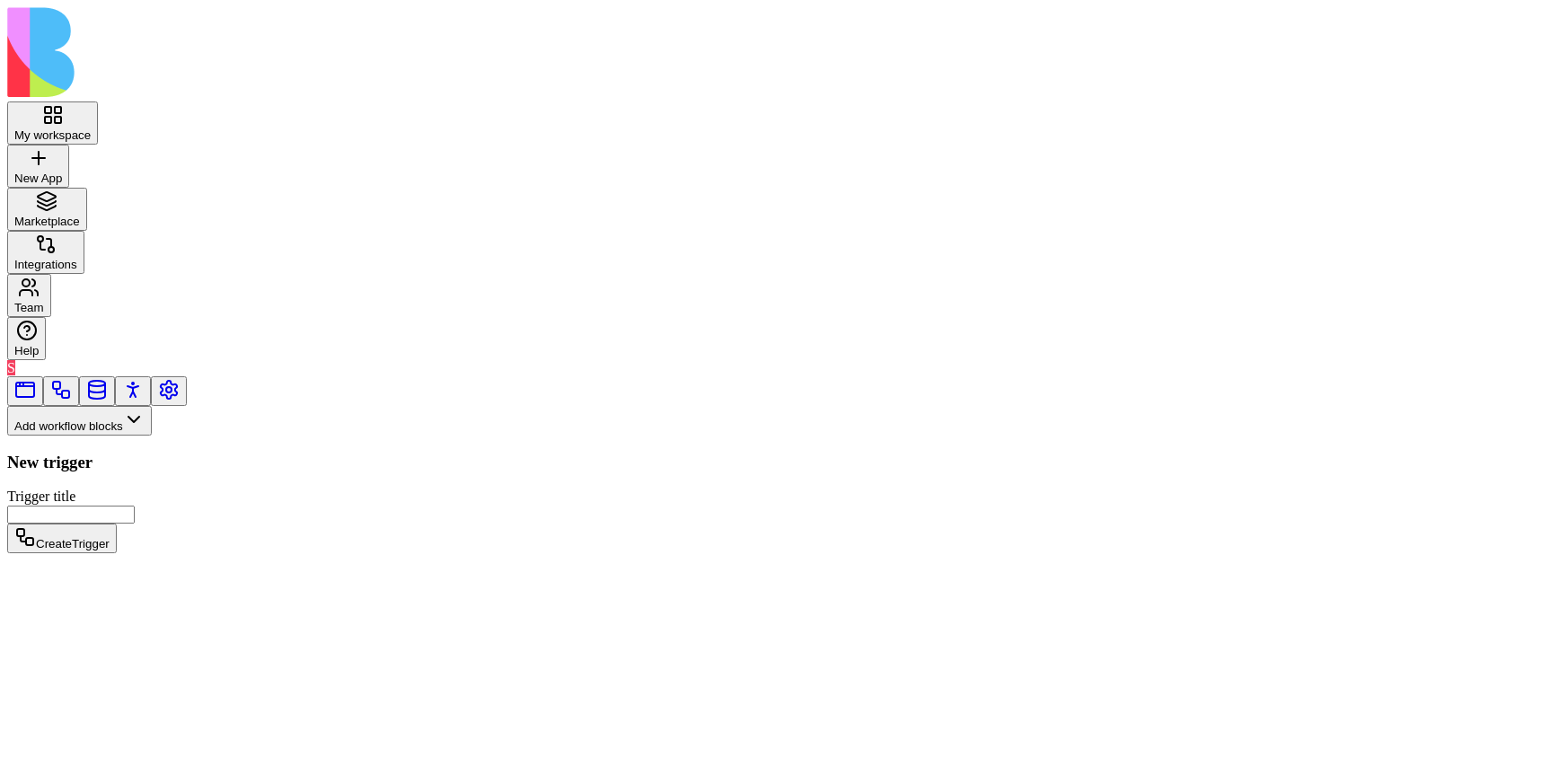 click on "Trigger title" at bounding box center (71, 515) 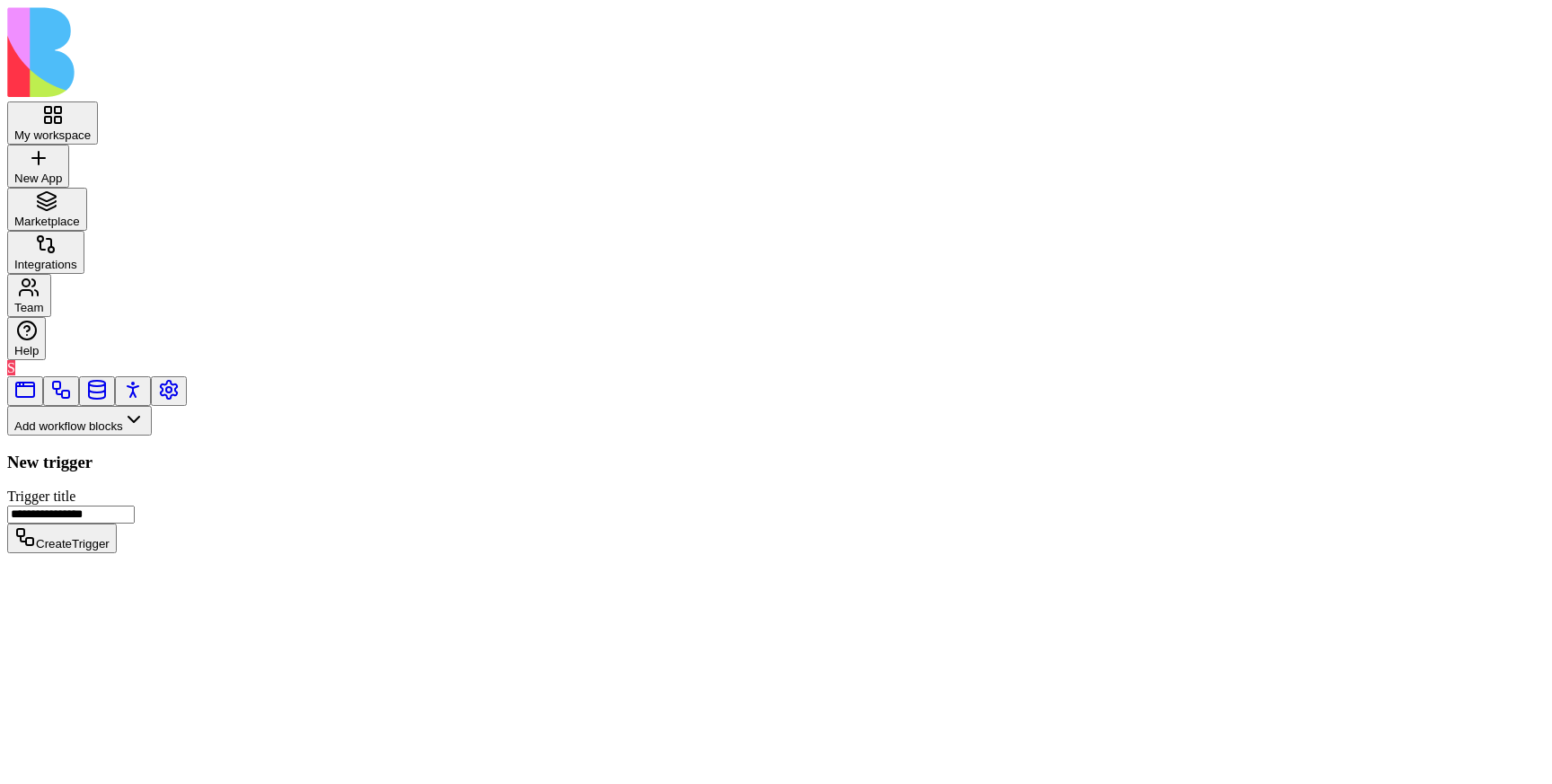 type on "**********" 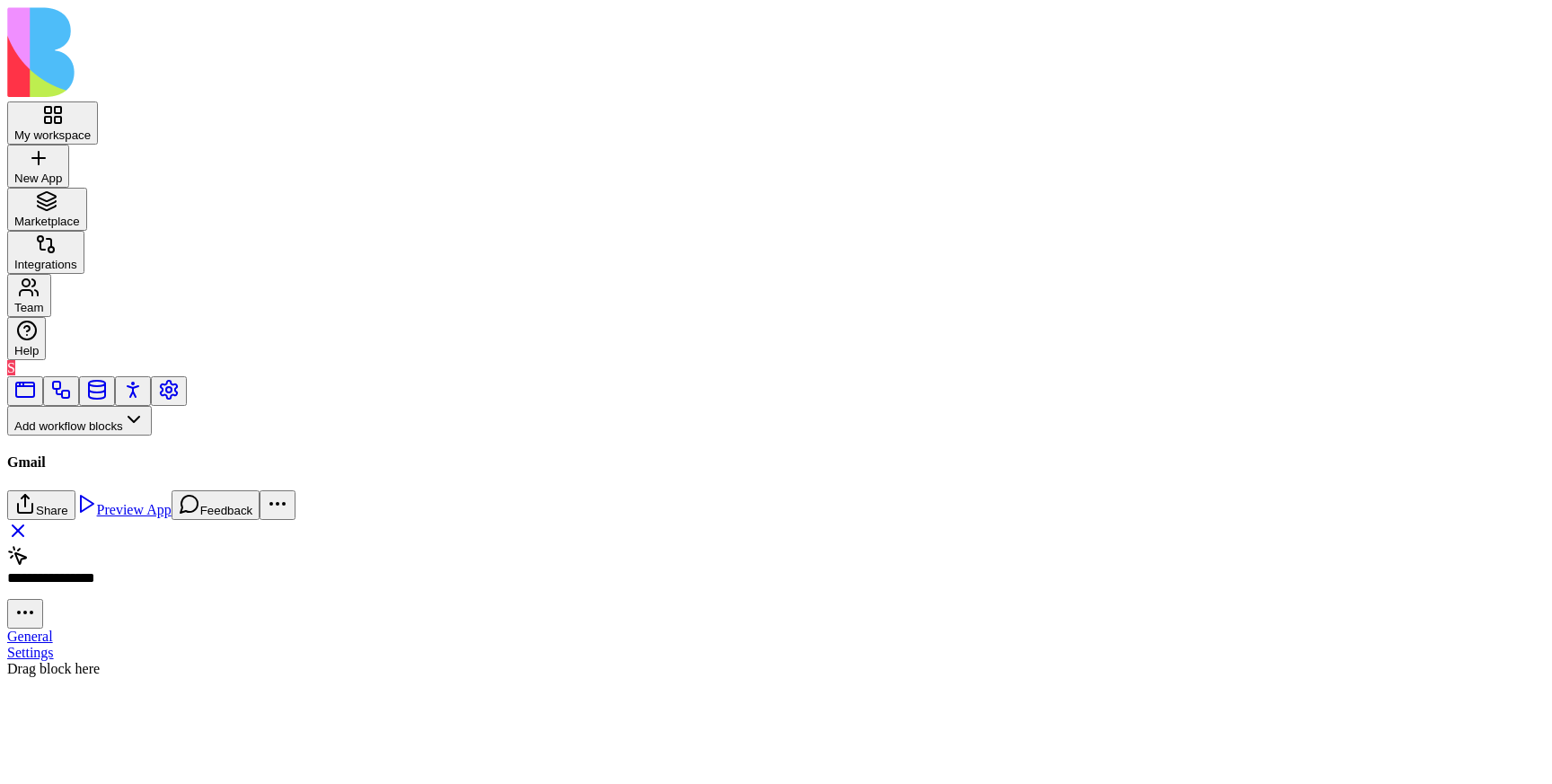 click on "General" at bounding box center (30, 636) 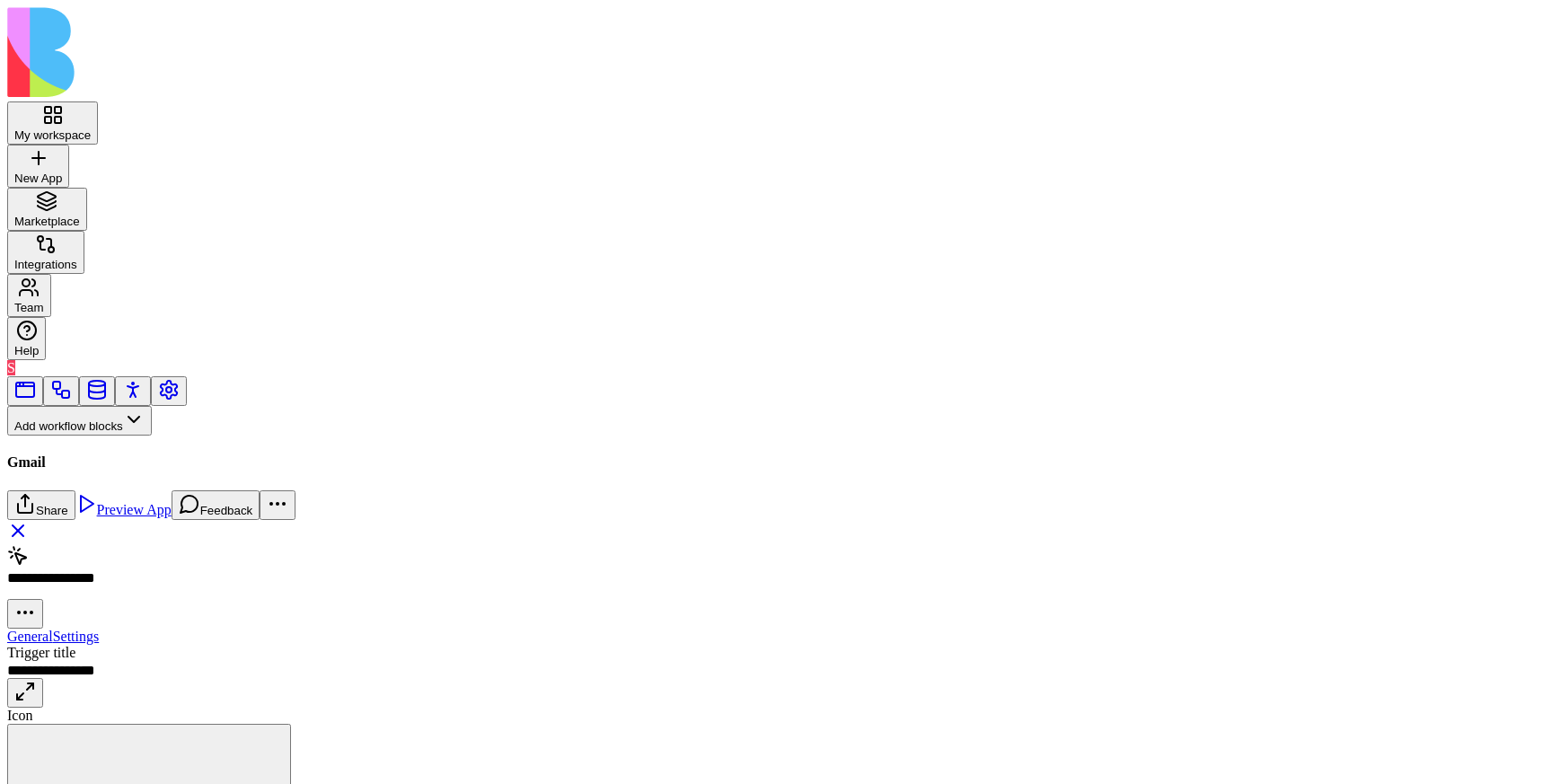 click at bounding box center (149, 807) 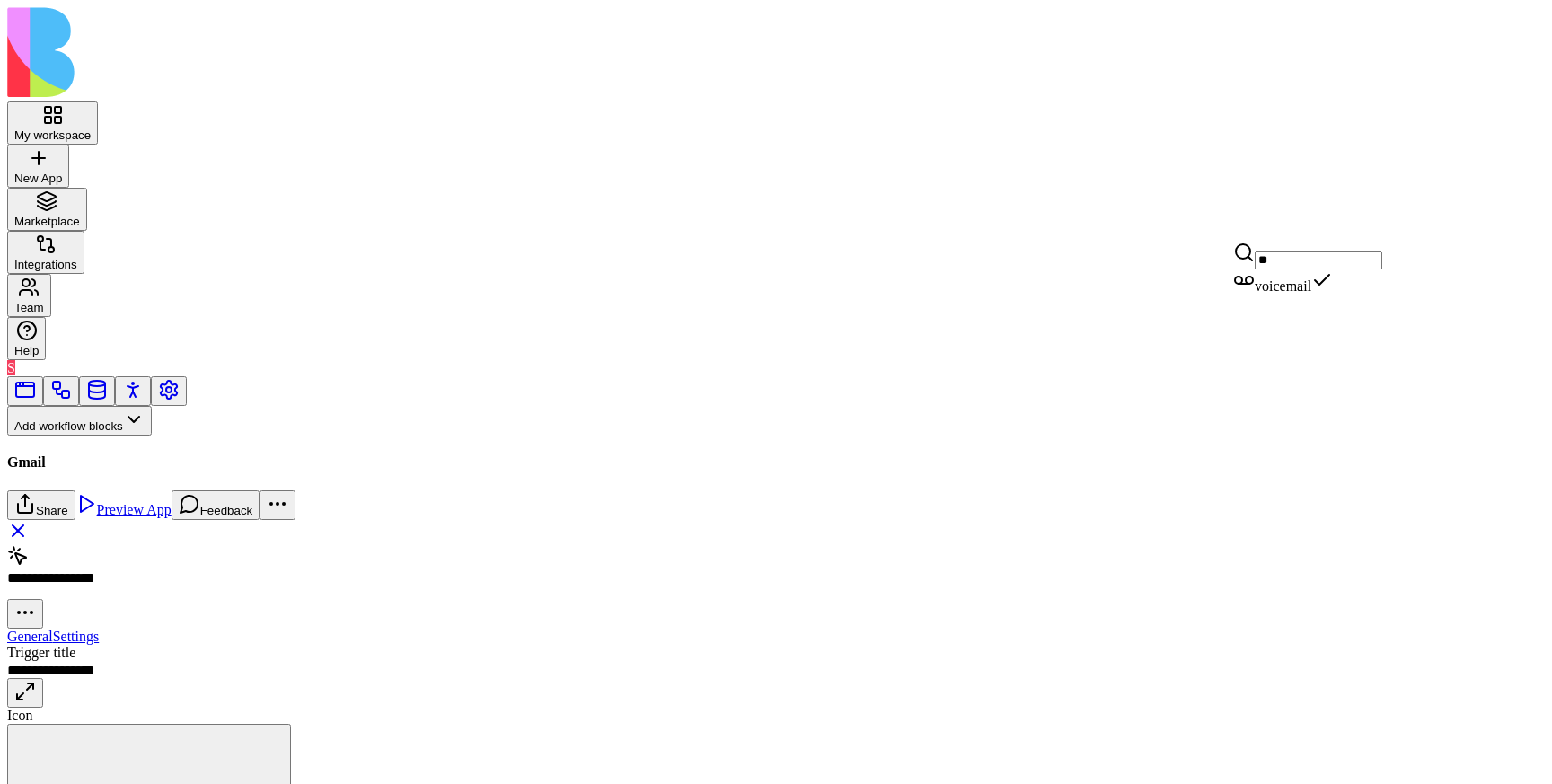scroll, scrollTop: 13, scrollLeft: 0, axis: vertical 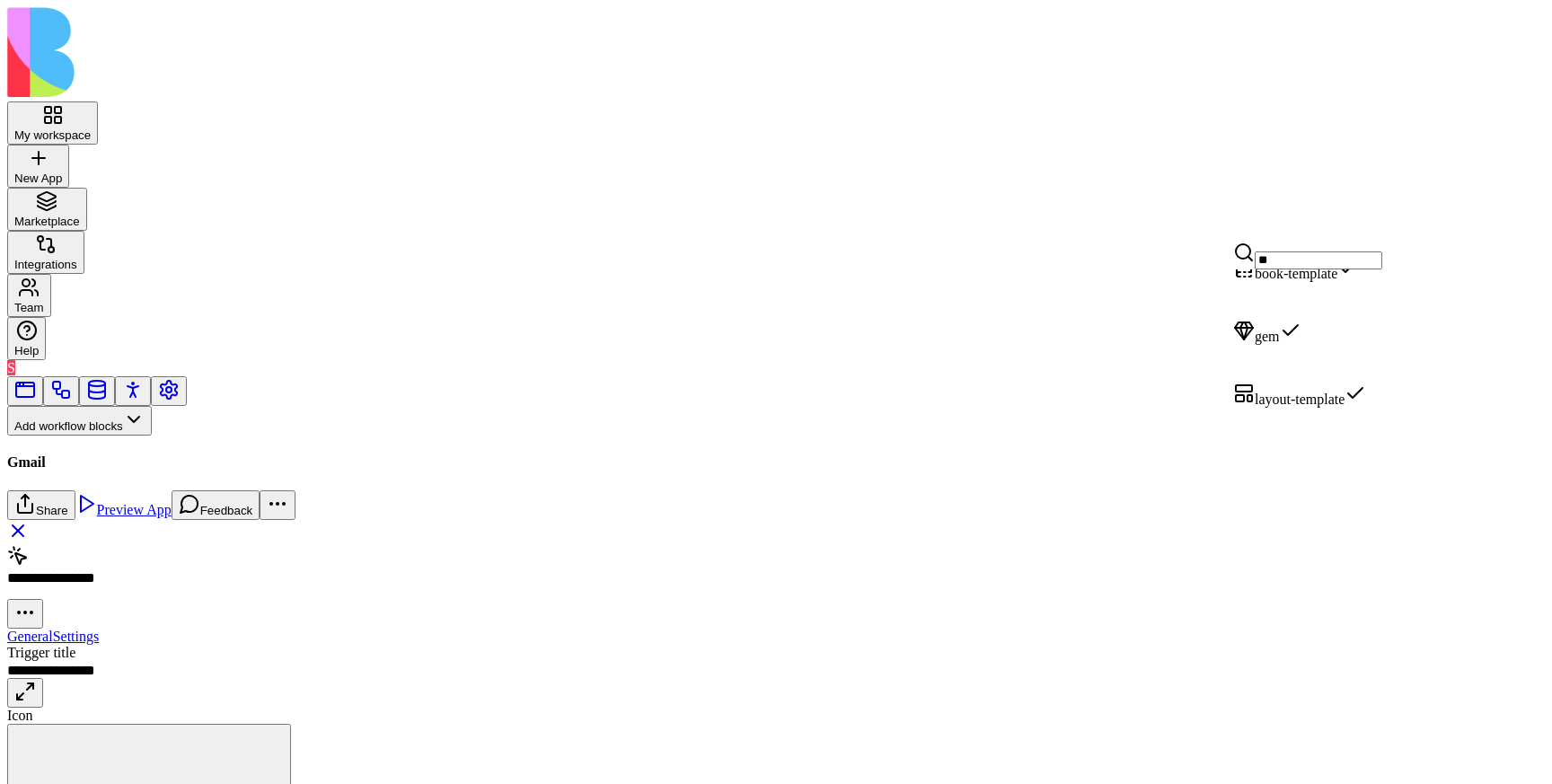 type on "*" 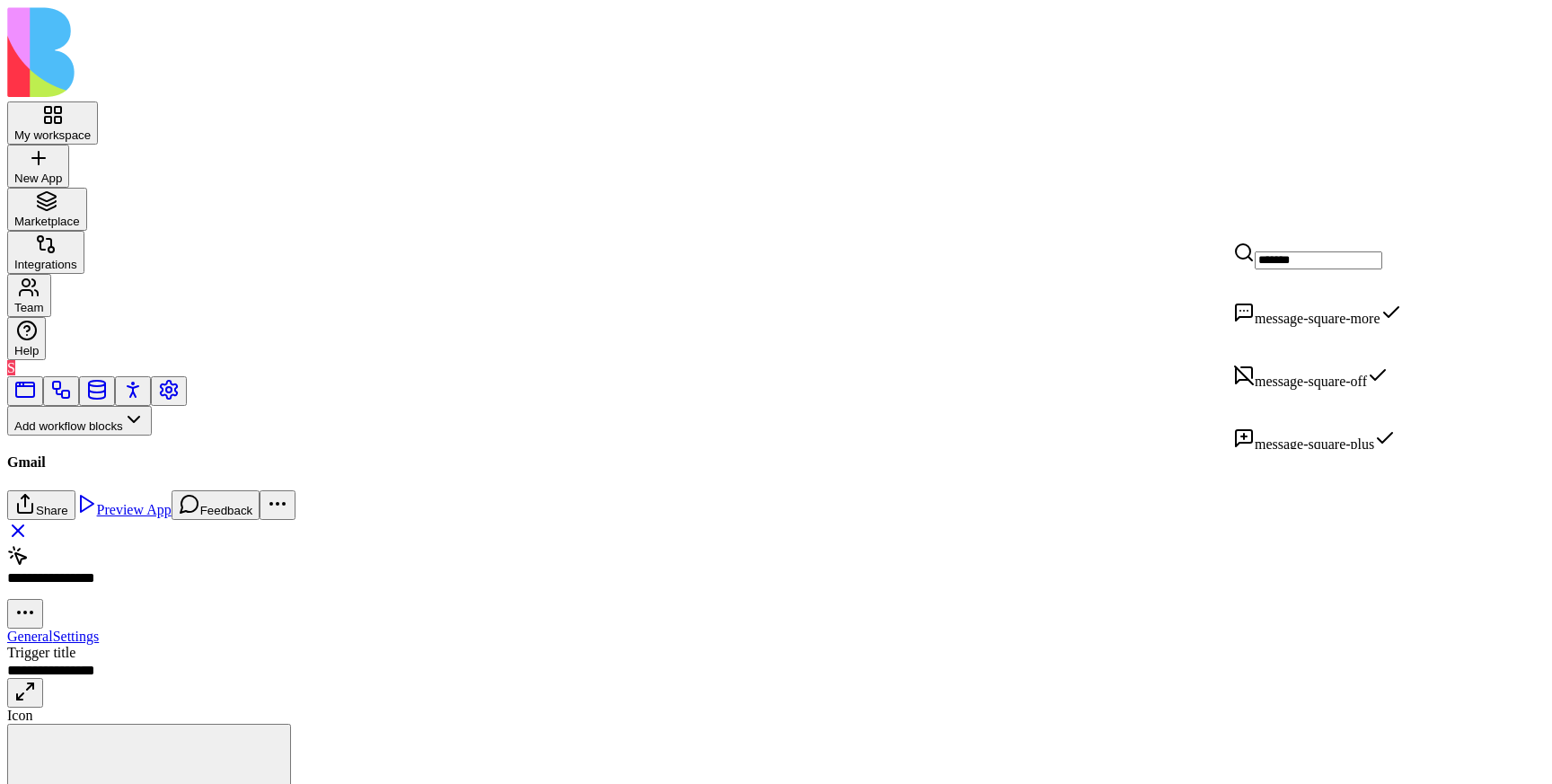 scroll, scrollTop: 739, scrollLeft: 0, axis: vertical 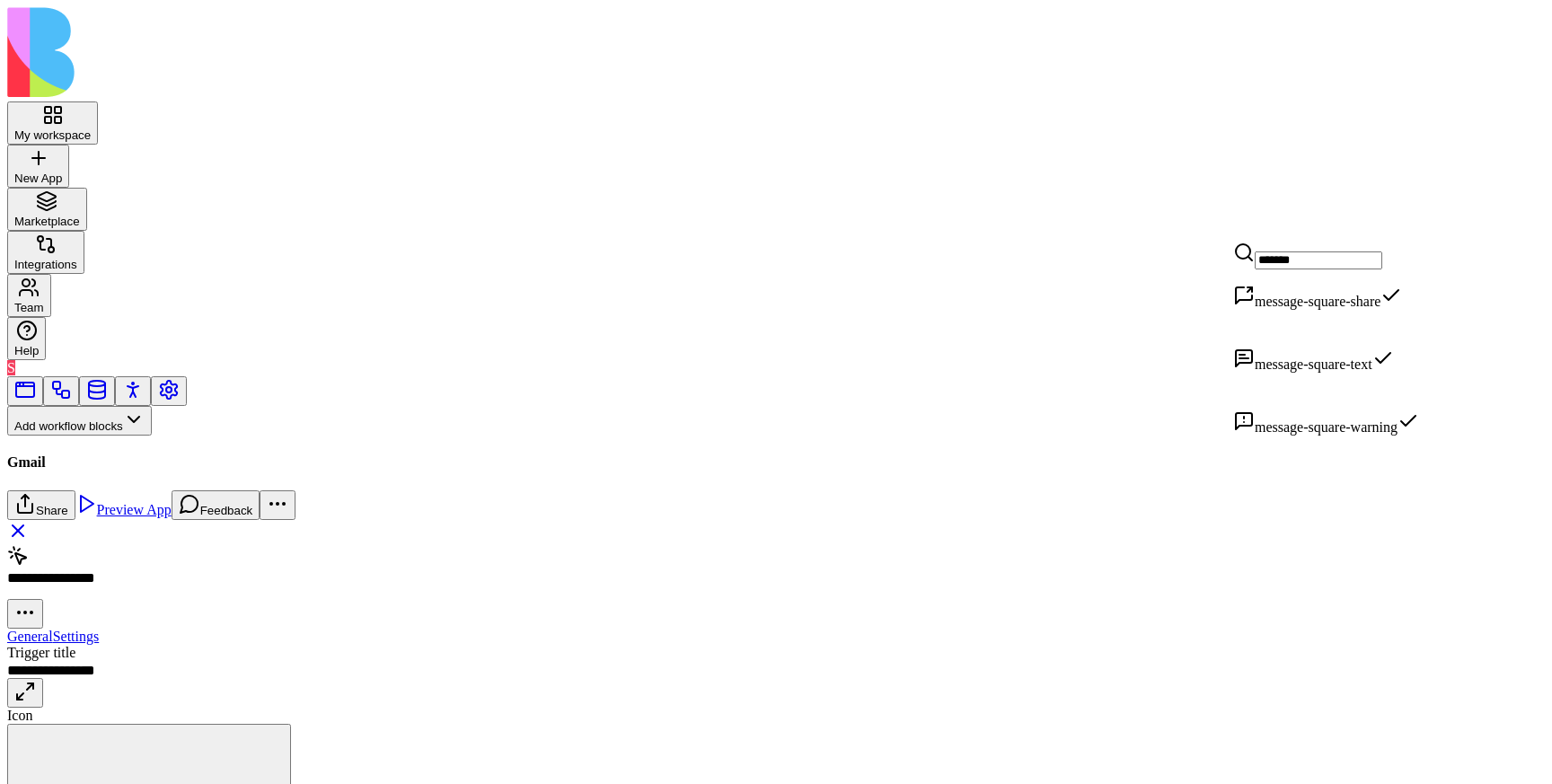 click on "*******" at bounding box center (1318, 260) 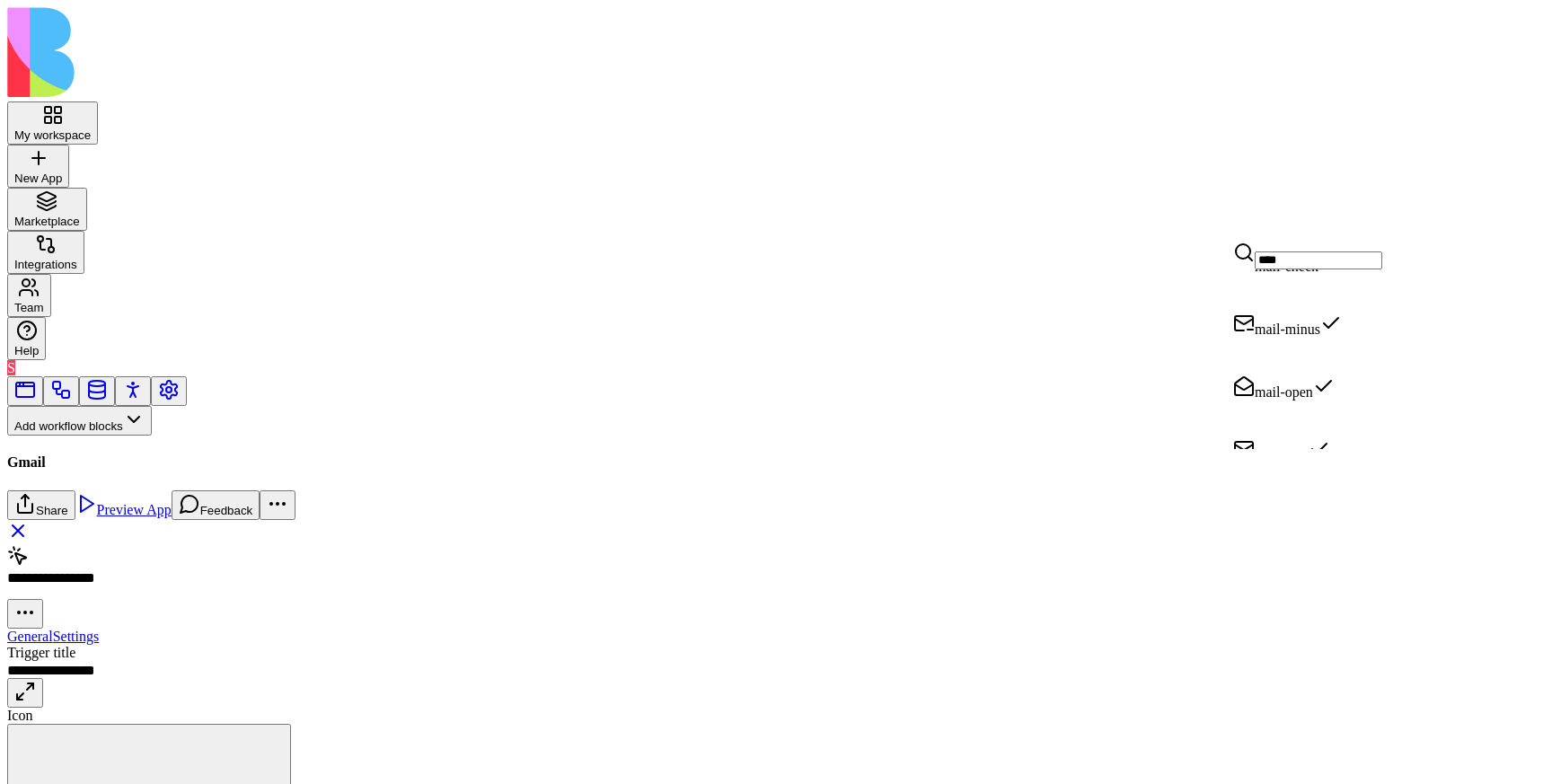 scroll, scrollTop: 0, scrollLeft: 0, axis: both 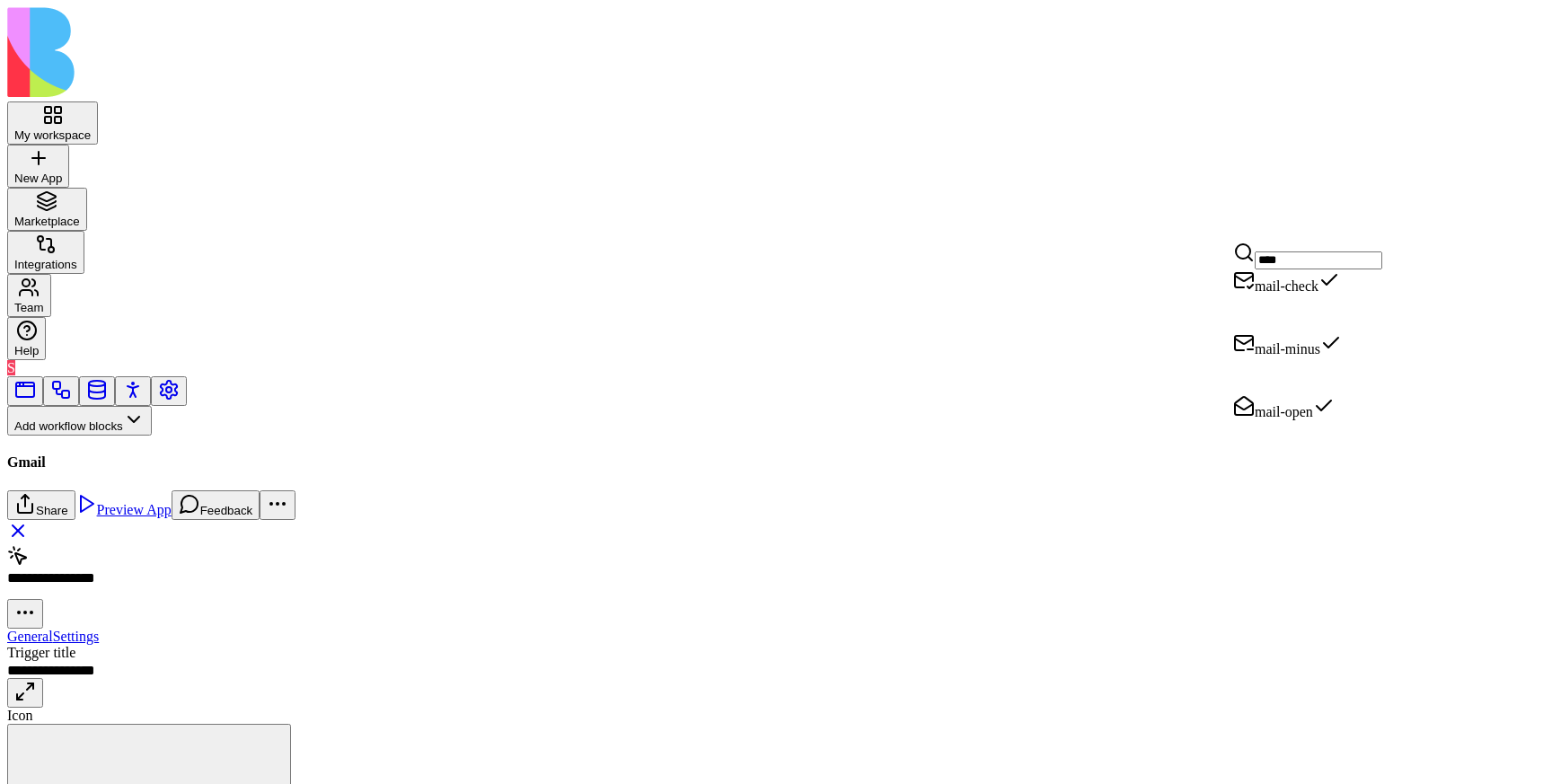 type on "****" 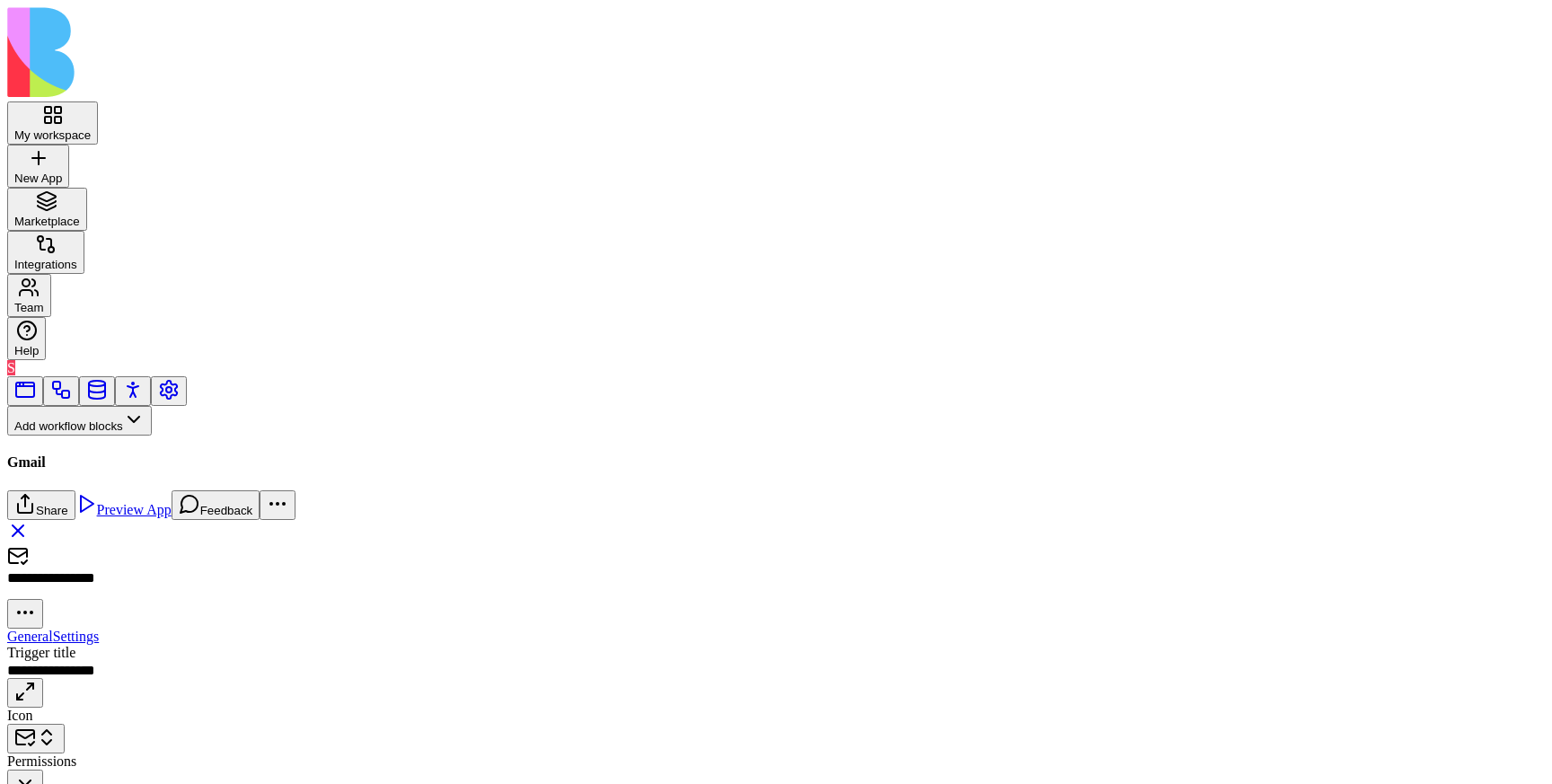 click on "My workspace New App
To pick up a draggable item, press the space bar.
While dragging, use the arrow keys to move the item.
Press space again to drop the item in its new position, or press escape to cancel.
Marketplace Integrations Team Help S Add workflow blocks Blocks App Builder Create App Create Block CreateTableColumns CreateBlocksCodePage DescribeBlock DescribeApp UpdateBlock CompileApp GetAppTypesCode CreateBlocksTable GenerateAppCode CreateBlocksPages CreateTables UpdateApp GenerateAppCoverImage IsNewApp DeletePage UpdatePage GetAppIntegrations ImplementApp EditTableColumns CreateRoles CreateActions CreateWorkflows EditTables Gmail Send Email GetEmail CreateDraft CreateReplyDraft GmailAction Inputs Button Text Field URL Field Email Field Password Field Long Text Field JSON Field Checkbox Date Field Number Field Icon Field List Field Image Upload Field Single Select Field Multiple Select Field Block Picker Dynamic Object Field Multiple Block Picker Form File Upload Field Item Picker Nop" at bounding box center (776, 403) 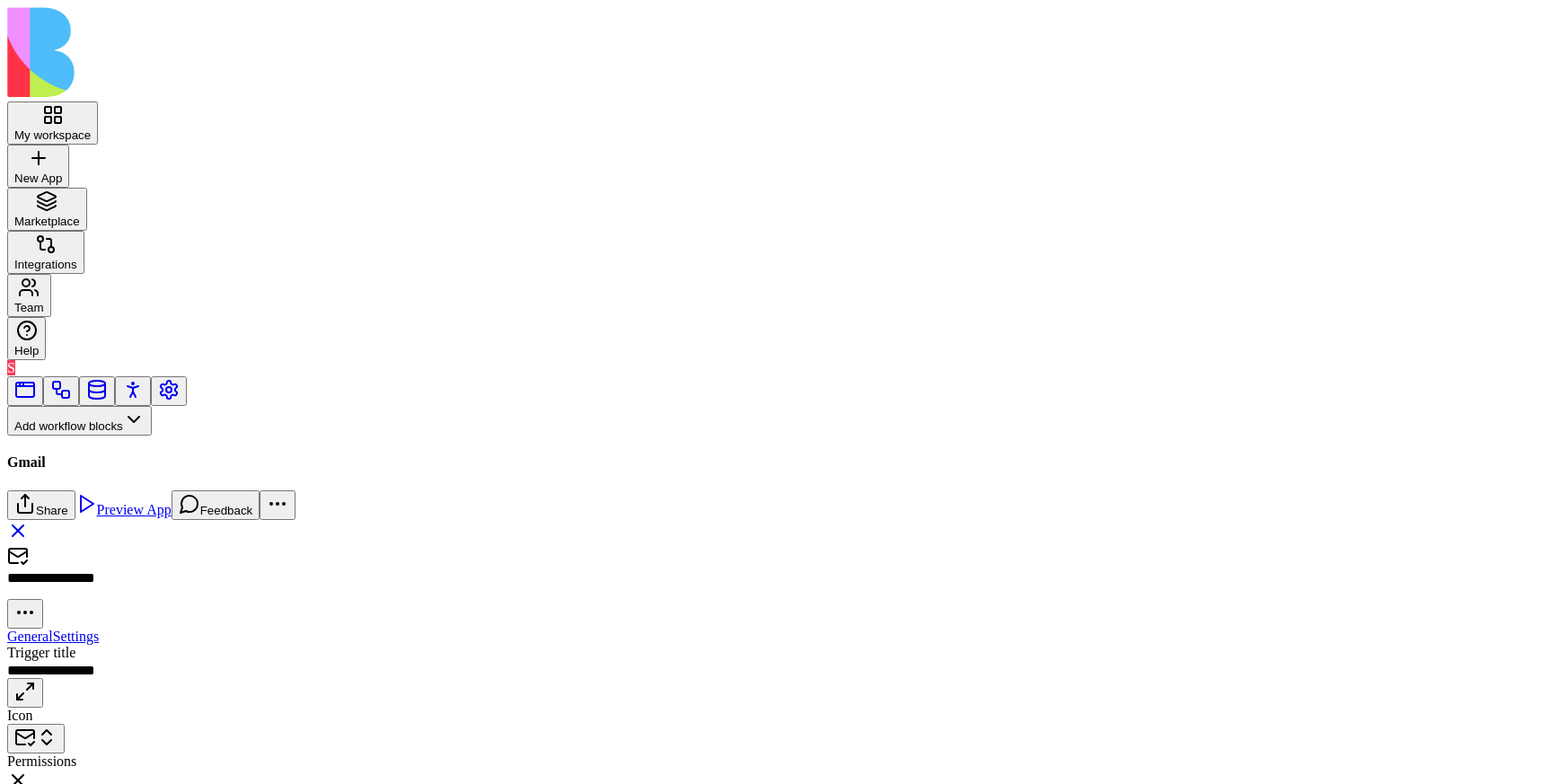click on "My workspace New App
To pick up a draggable item, press the space bar.
While dragging, use the arrow keys to move the item.
Press space again to drop the item in its new position, or press escape to cancel.
Marketplace Integrations Team Help S Add workflow blocks Blocks App Builder Create App Create Block CreateTableColumns CreateBlocksCodePage DescribeBlock DescribeApp UpdateBlock CompileApp GetAppTypesCode CreateBlocksTable GenerateAppCode CreateBlocksPages CreateTables UpdateApp GenerateAppCoverImage IsNewApp DeletePage UpdatePage GetAppIntegrations ImplementApp EditTableColumns CreateRoles CreateActions CreateWorkflows EditTables Gmail Send Email GetEmail CreateDraft CreateReplyDraft GmailAction Inputs Button Text Field URL Field Email Field Password Field Long Text Field JSON Field Checkbox Date Field Number Field Icon Field List Field Image Upload Field Single Select Field Multiple Select Field Block Picker Dynamic Object Field Multiple Block Picker Form File Upload Field Item Picker Nop" at bounding box center (776, 416) 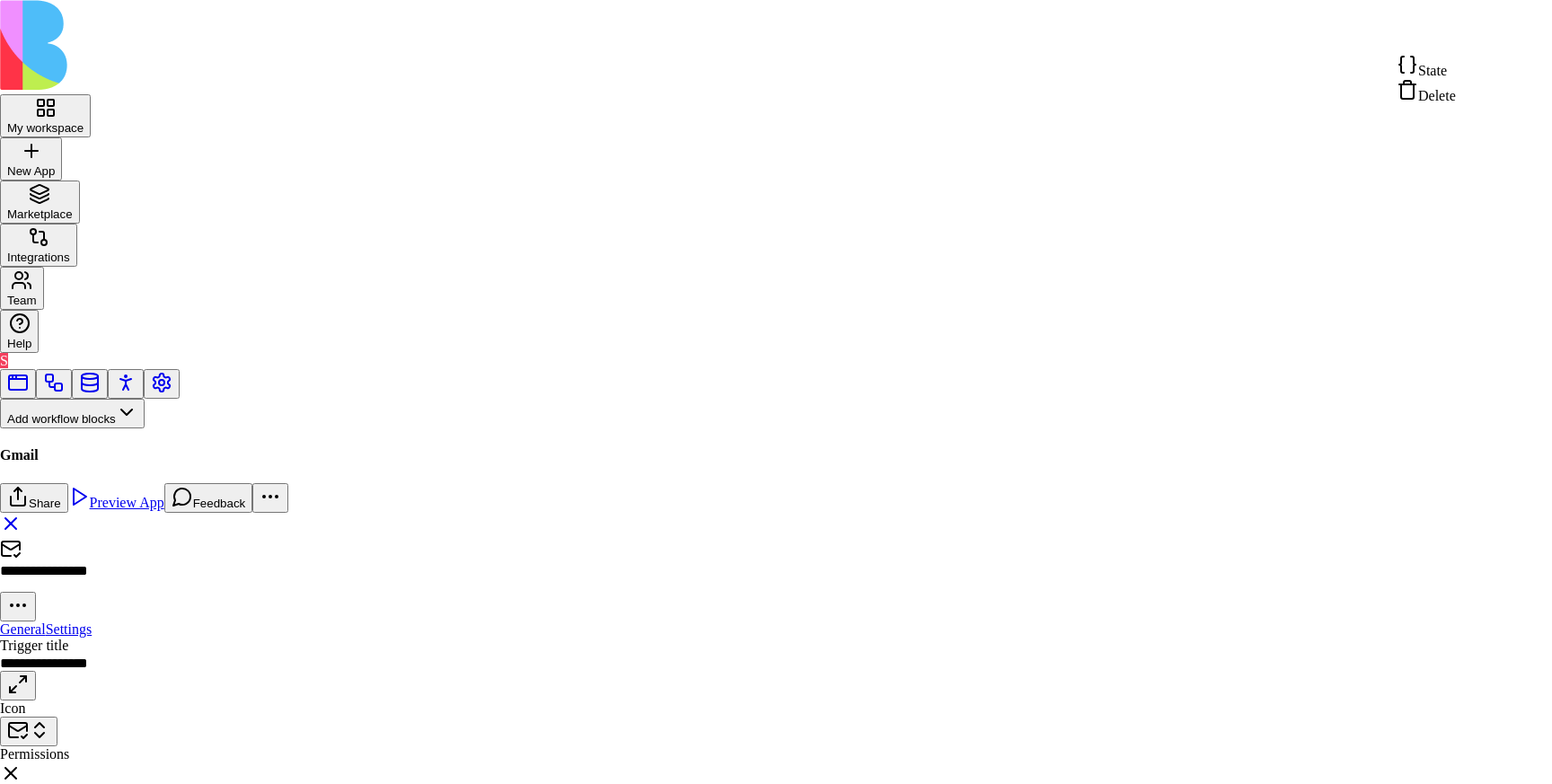 click on "State" at bounding box center [1433, 70] 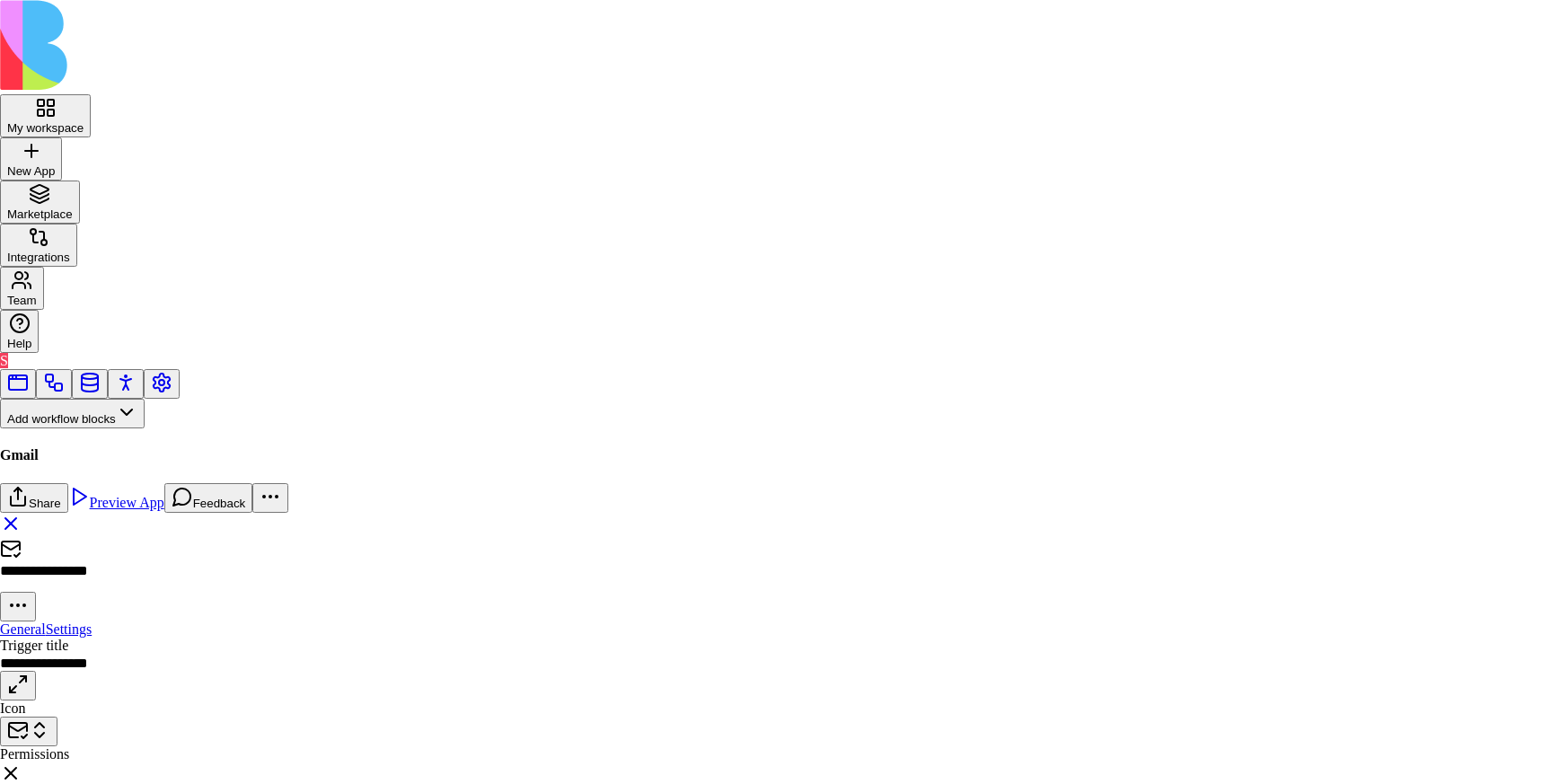 scroll, scrollTop: 0, scrollLeft: 0, axis: both 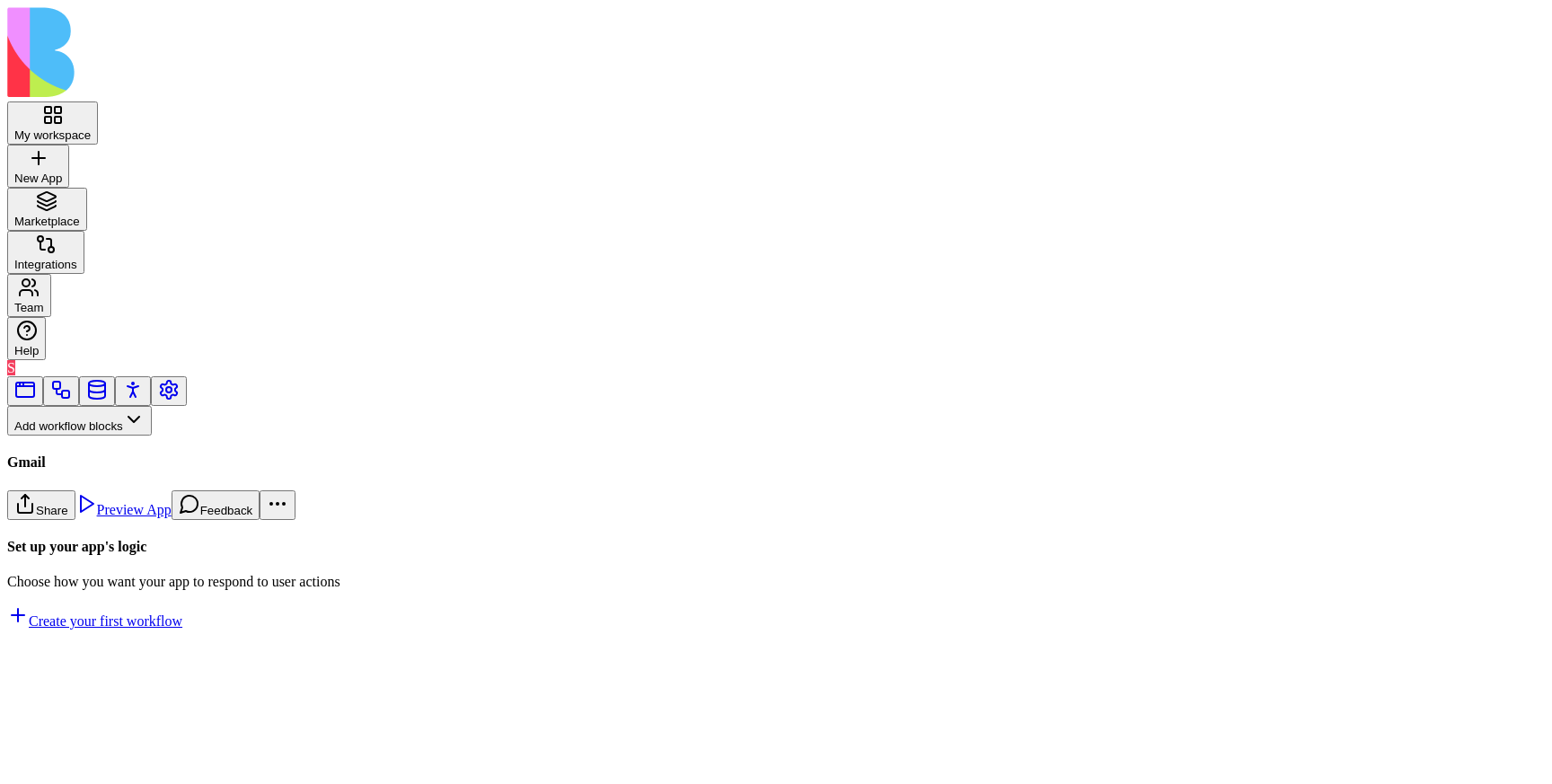 click on "Workflows" at bounding box center (52, 450) 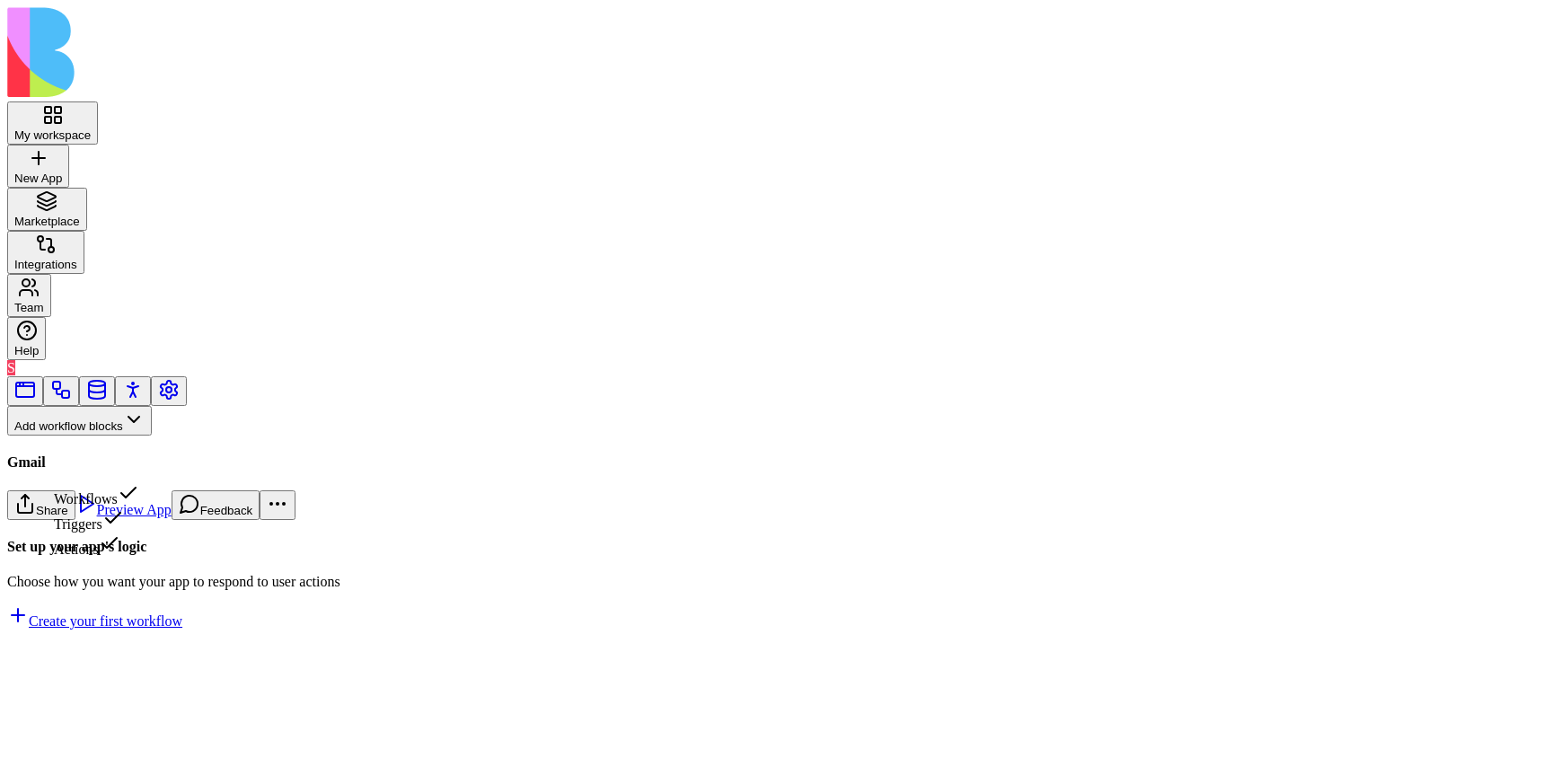 click on "Triggers" at bounding box center [96, 520] 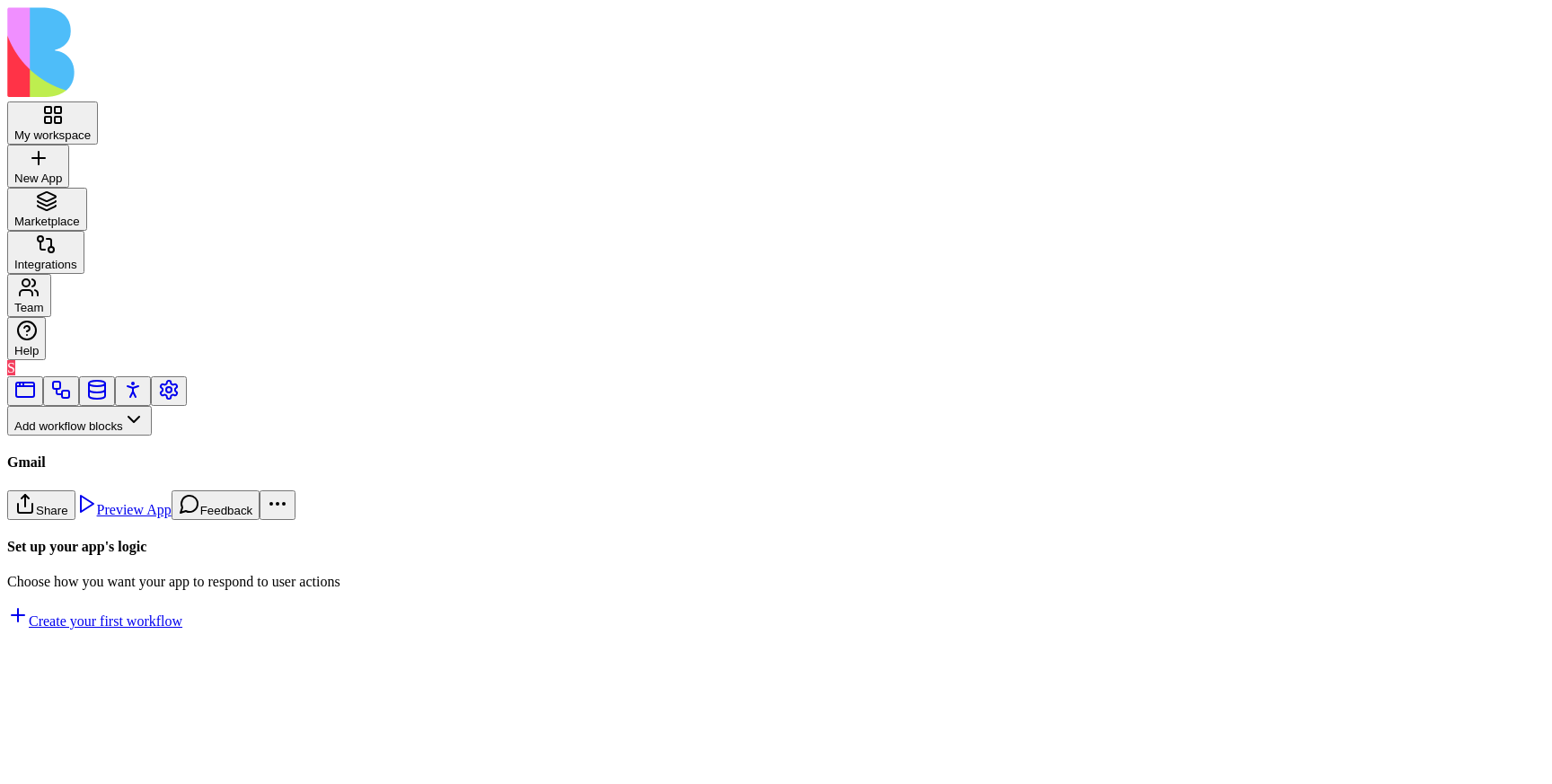 type 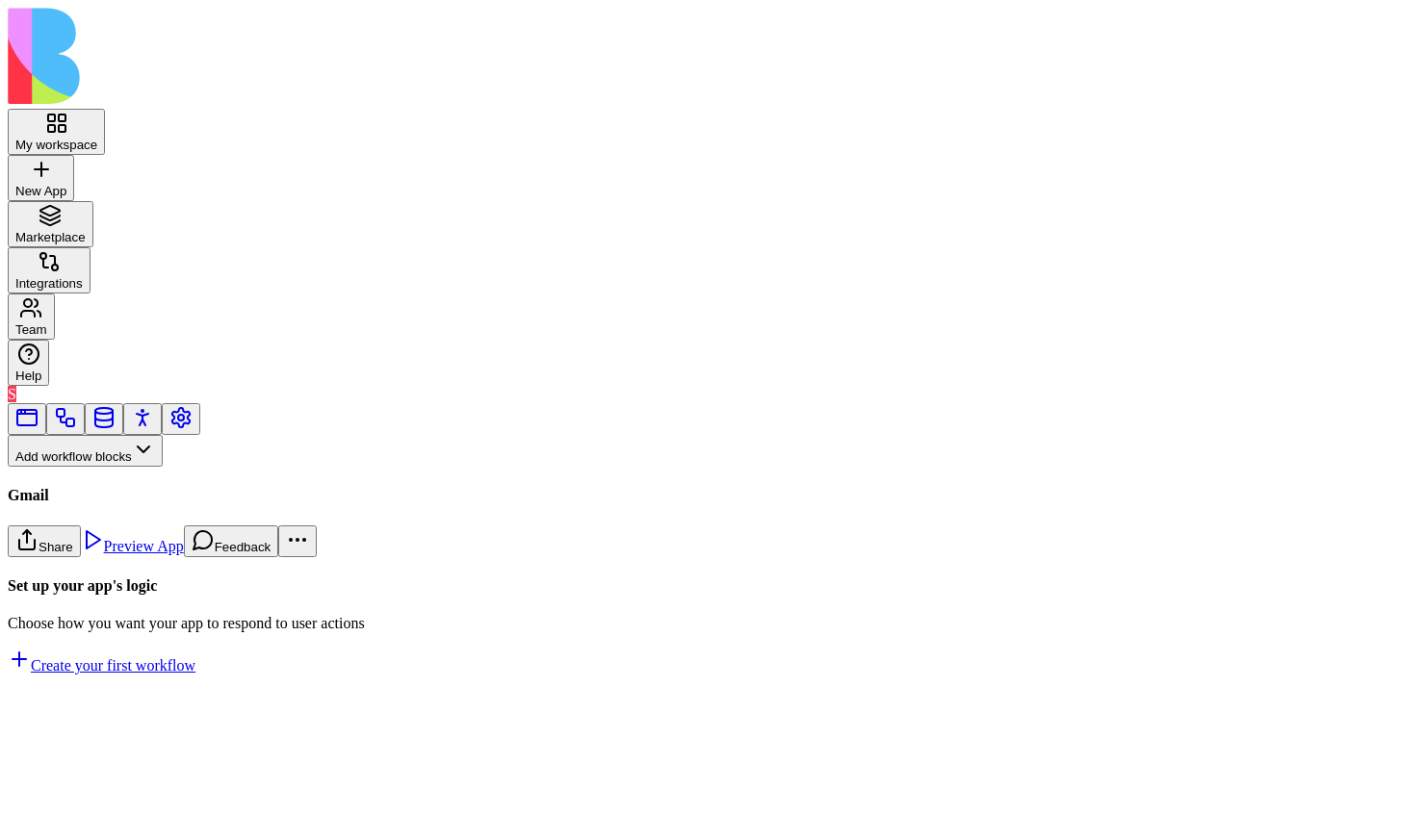 click on "NewGmailReceived" at bounding box center (128, 571) 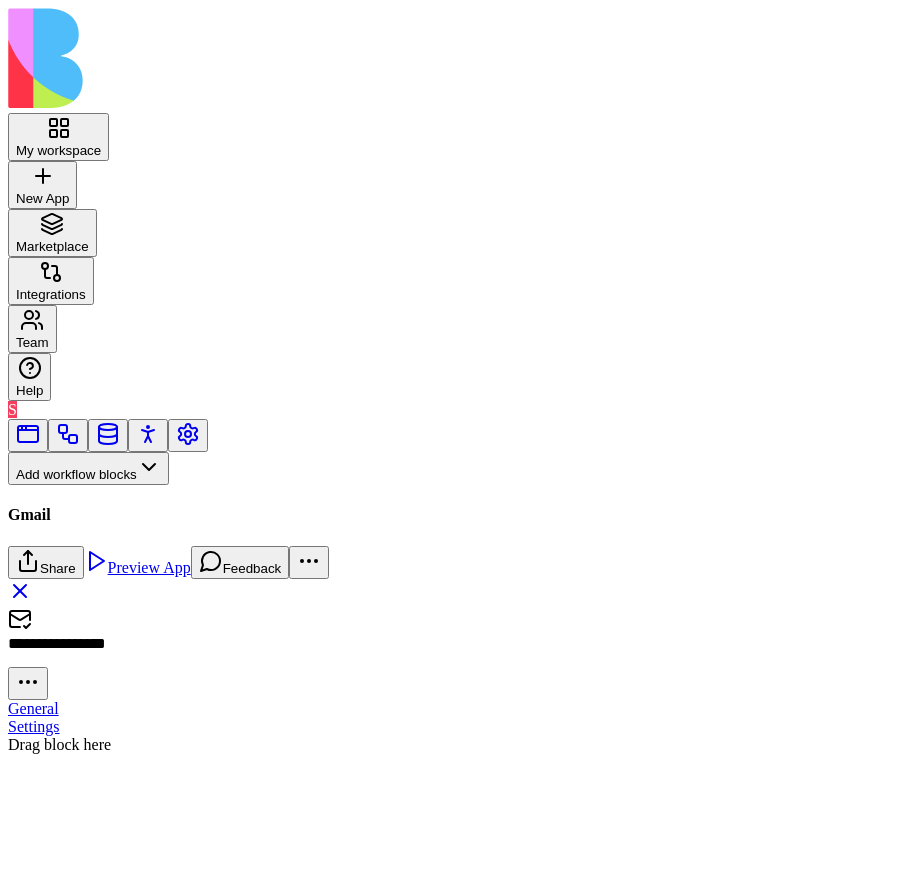 click on "NewGmailReceived" at bounding box center (133, 593) 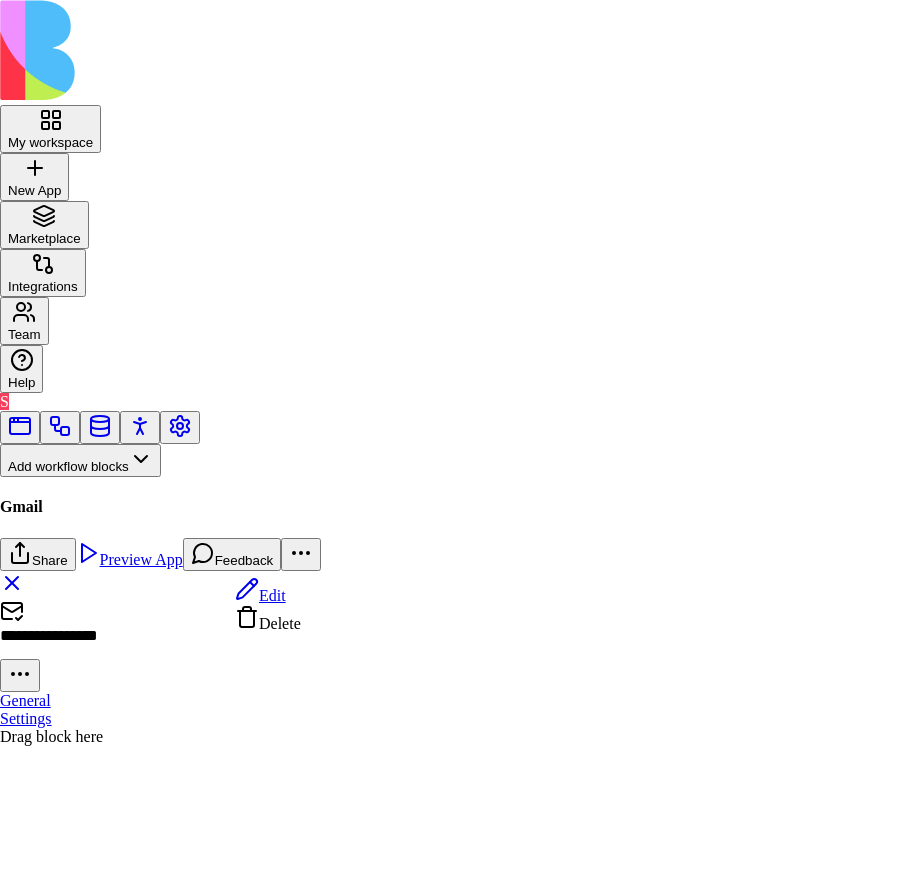 click on "My workspace New App
To pick up a draggable item, press the space bar.
While dragging, use the arrow keys to move the item.
Press space again to drop the item in its new position, or press escape to cancel.
Marketplace Integrations Team Help S Add workflow blocks Blocks App Builder Create App Create Block CreateTableColumns CreateBlocksCodePage DescribeBlock DescribeApp UpdateBlock CompileApp GetAppTypesCode CreateBlocksTable GenerateAppCode CreateBlocksPages CreateTables UpdateApp GenerateAppCoverImage IsNewApp DeletePage UpdatePage GetAppIntegrations ImplementApp EditTableColumns CreateRoles CreateActions CreateWorkflows EditTables Gmail Send Email GetEmail CreateDraft CreateReplyDraft GmailAction NewGmailReceived Inputs Button Text Field URL Field Email Field Password Field Long Text Field JSON Field Checkbox Date Field Number Field Icon Field List Field Image Upload Field Single Select Field Multiple Select Field Block Picker Dynamic Object Field Multiple Block Picker Form Item Picker Icon" at bounding box center [455, 377] 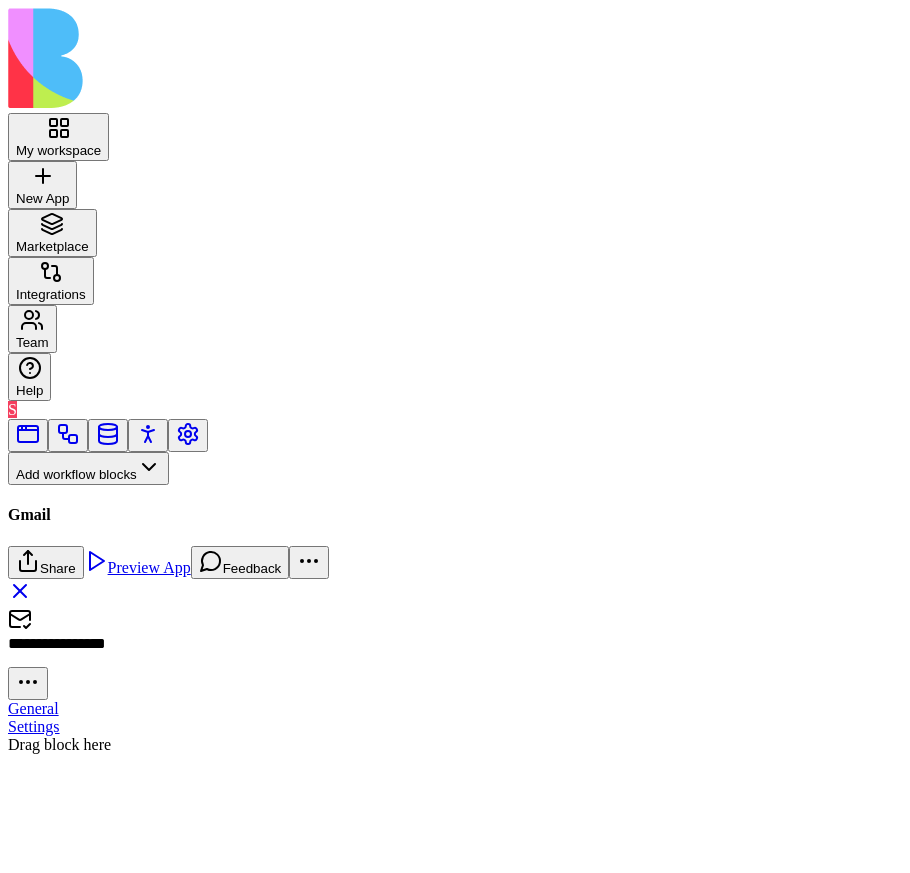 click on "My workspace New App
To pick up a draggable item, press the space bar.
While dragging, use the arrow keys to move the item.
Press space again to drop the item in its new position, or press escape to cancel.
Marketplace Integrations Team Help S Add workflow blocks Blocks App Builder Create App Create Block CreateTableColumns CreateBlocksCodePage DescribeBlock DescribeApp UpdateBlock CompileApp GetAppTypesCode CreateBlocksTable GenerateAppCode CreateBlocksPages CreateTables UpdateApp GenerateAppCoverImage IsNewApp DeletePage UpdatePage GetAppIntegrations ImplementApp EditTableColumns CreateRoles CreateActions CreateWorkflows EditTables Gmail Send Email GetEmail CreateDraft CreateReplyDraft GmailAction NewGmailReceived Inputs Button Text Field URL Field Email Field Password Field Long Text Field JSON Field Checkbox Date Field Number Field Icon Field List Field Image Upload Field Single Select Field Multiple Select Field Block Picker Dynamic Object Field Multiple Block Picker Form Item Picker Icon" at bounding box center [455, 381] 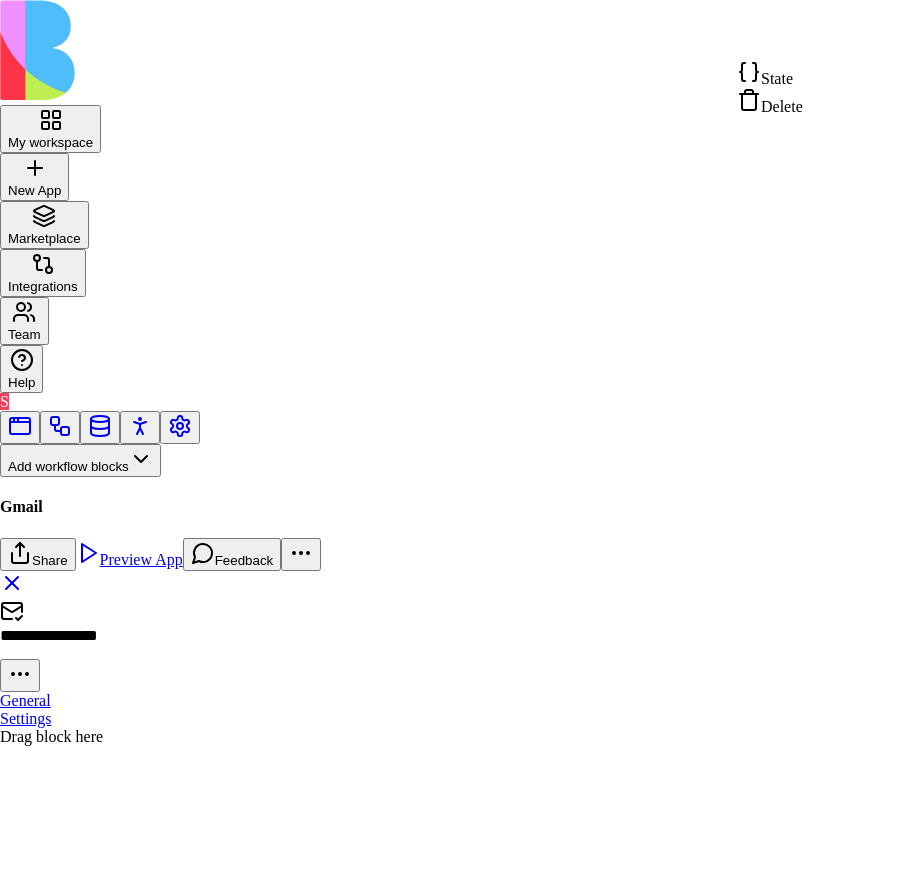 click on "State" at bounding box center (777, 78) 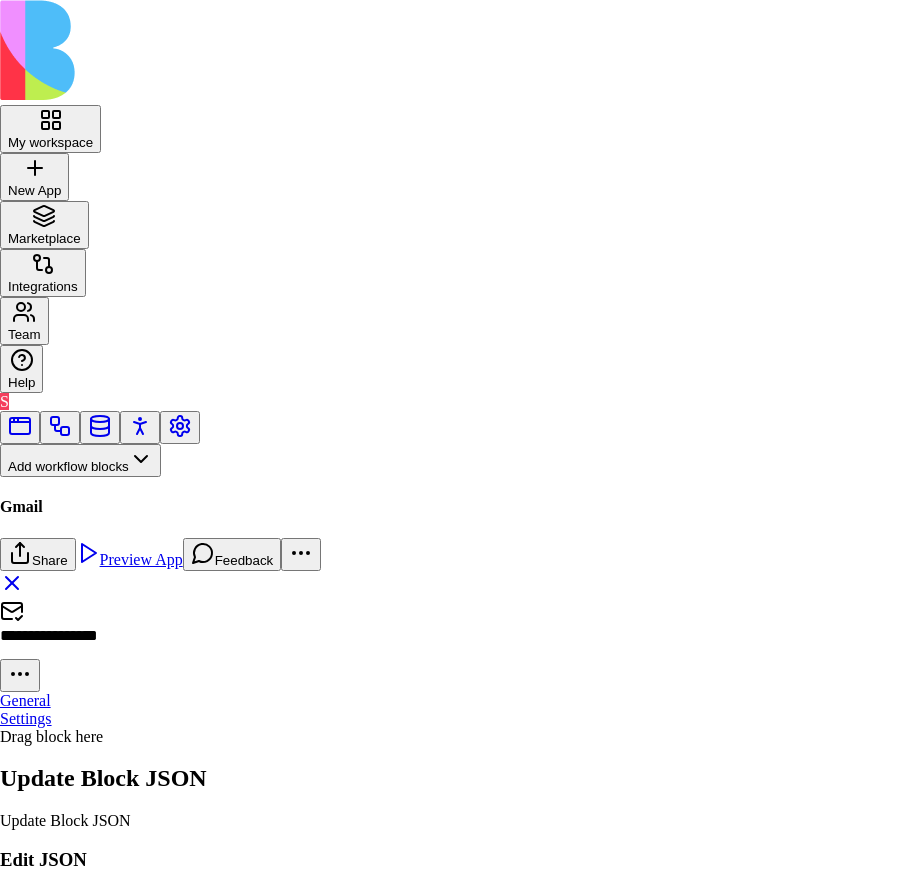 click on ""settingBlocks" :  [            {              "blockId" :  "68737be055b7fb8d19fa0c9b"            }          ]        }      }    } ,    "data" :  {      "title" :  "NewGmailReceived" ,      "iconName" :  "mail-check" ,      "publish" :  "public" ,      "url" :  "{{actions}}/actions/triggers/external-events" ,      "exposedToAiCode" :  true ,      "data" :  {        "integration" :  "gmail"      }    } ,    "state" :  "active" ,    "updatedAt" :  "2025-07-13T09:28:53.143Z" }" at bounding box center [355, 1092] 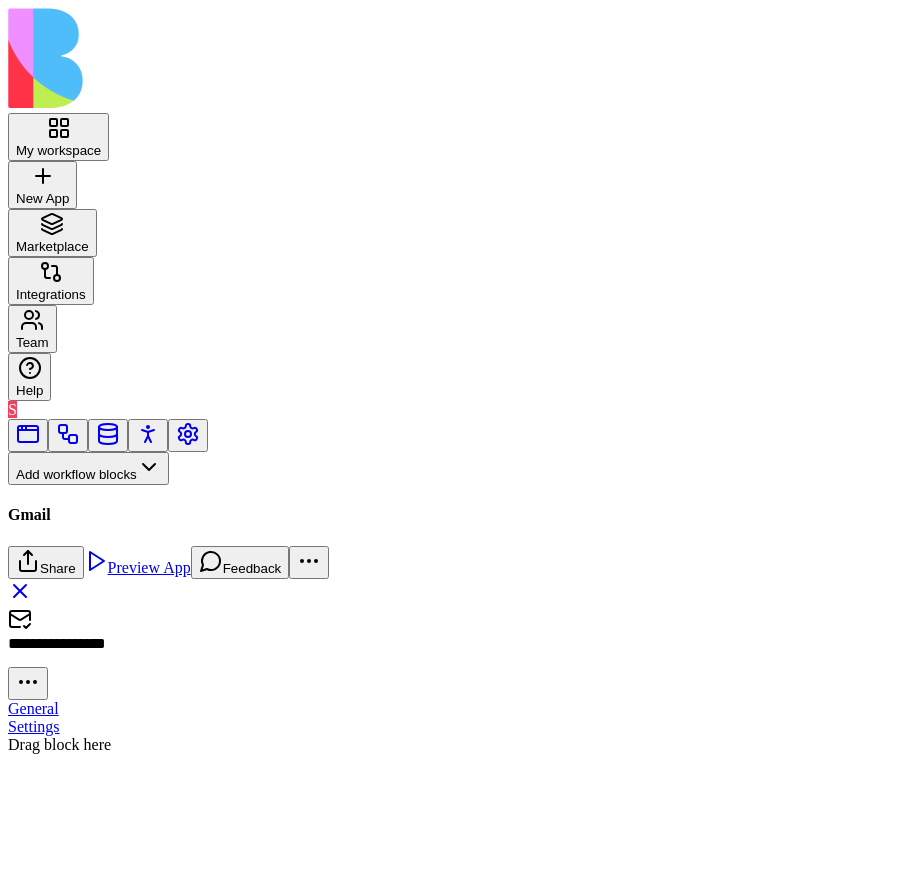 click on "My workspace New App
To pick up a draggable item, press the space bar.
While dragging, use the arrow keys to move the item.
Press space again to drop the item in its new position, or press escape to cancel.
Marketplace Integrations Team Help S Add workflow blocks Blocks App Builder Create App Create Block CreateTableColumns CreateBlocksCodePage DescribeBlock DescribeApp UpdateBlock CompileApp GetAppTypesCode CreateBlocksTable GenerateAppCode CreateBlocksPages CreateTables UpdateApp GenerateAppCoverImage IsNewApp DeletePage UpdatePage GetAppIntegrations ImplementApp EditTableColumns CreateRoles CreateActions CreateWorkflows EditTables Gmail Send Email GetEmail CreateDraft CreateReplyDraft GmailAction NewGmailReceived Inputs Button Text Field URL Field Email Field Password Field Long Text Field JSON Field Checkbox Date Field Number Field Icon Field List Field Image Upload Field Single Select Field Multiple Select Field Block Picker Dynamic Object Field Multiple Block Picker Form Item Picker Icon" at bounding box center [455, 381] 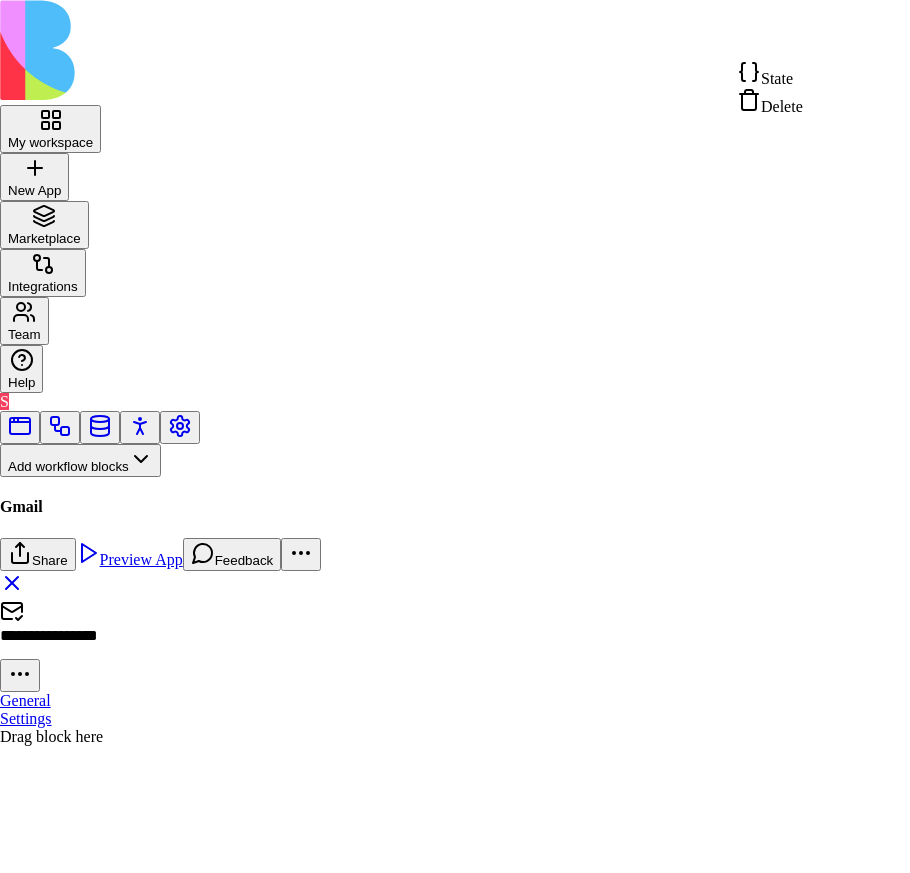click on "State" at bounding box center (777, 78) 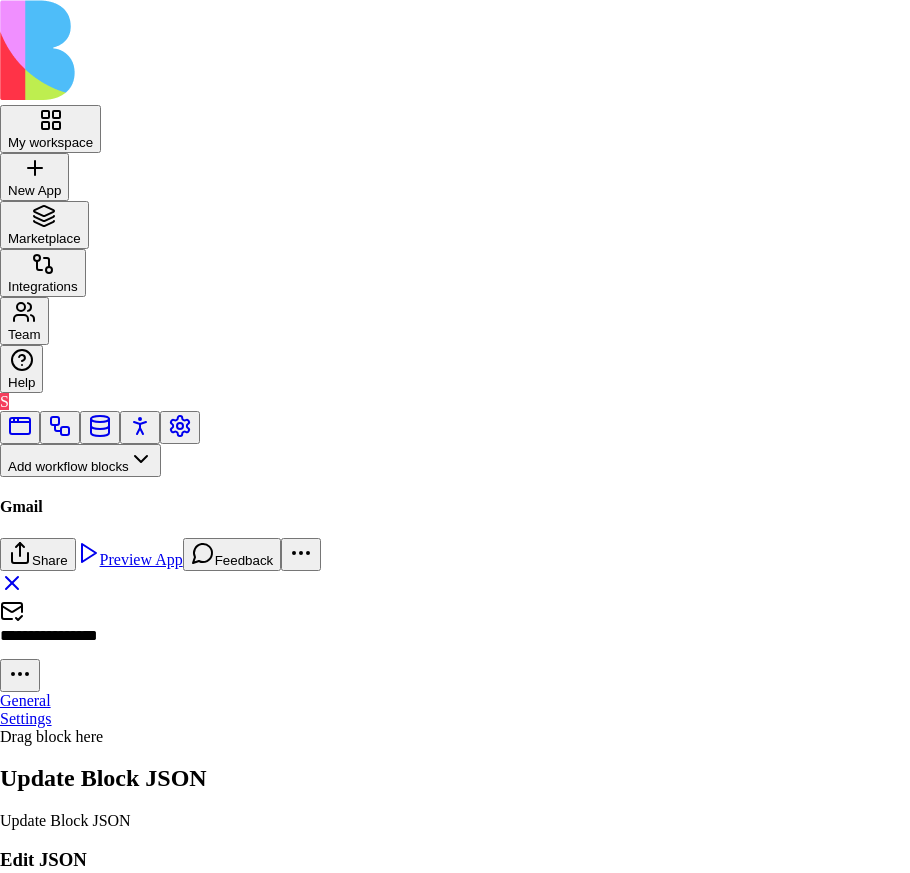 click on "]        }      }    } ,    "data" :  {      "title" :  "NewGmailReceived" ,      "iconName" :  "mail-check" ,      "publish" :  "public" ,      "url" :  "{{actions}}/actions/triggers/external-events" ,      "exposedToAiCode" :  true ,      "triggerData" :  {        "integration" :  "gmail"      }    } ,    "state" :  "active" ,    "updatedAt" :  "2025-07-13T09:28:53.143Z" }" at bounding box center (355, 1035) 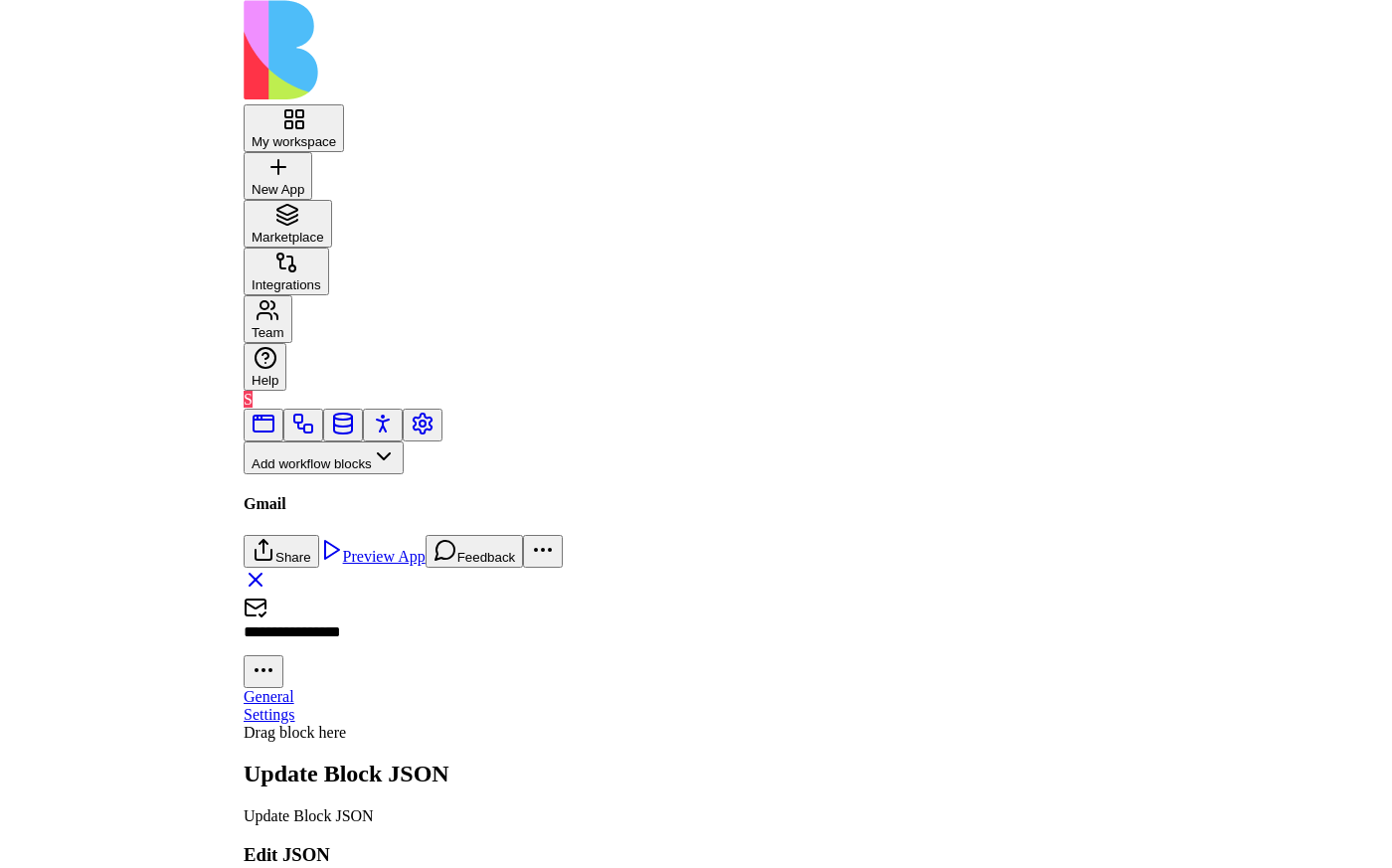 scroll, scrollTop: 18, scrollLeft: 280, axis: both 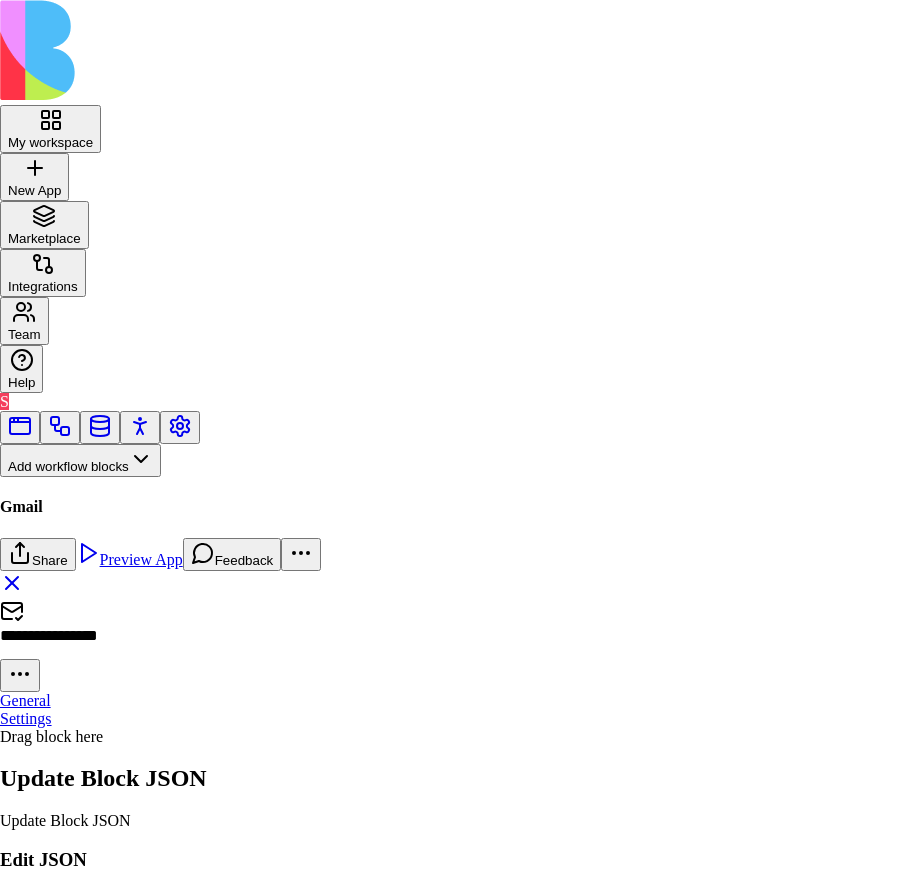 click on "Save" at bounding box center (74, 1286) 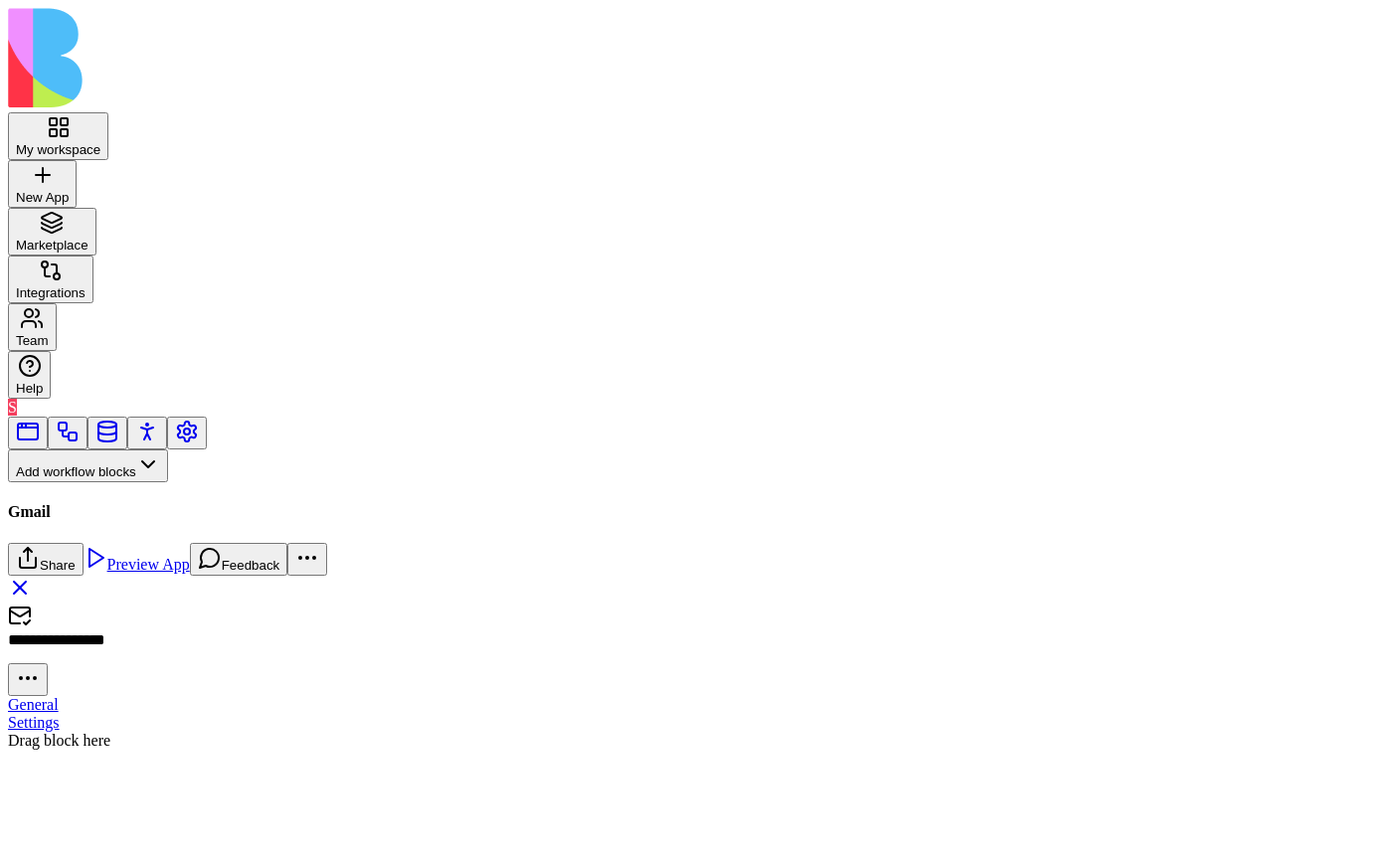 click on "General" at bounding box center [33, 704] 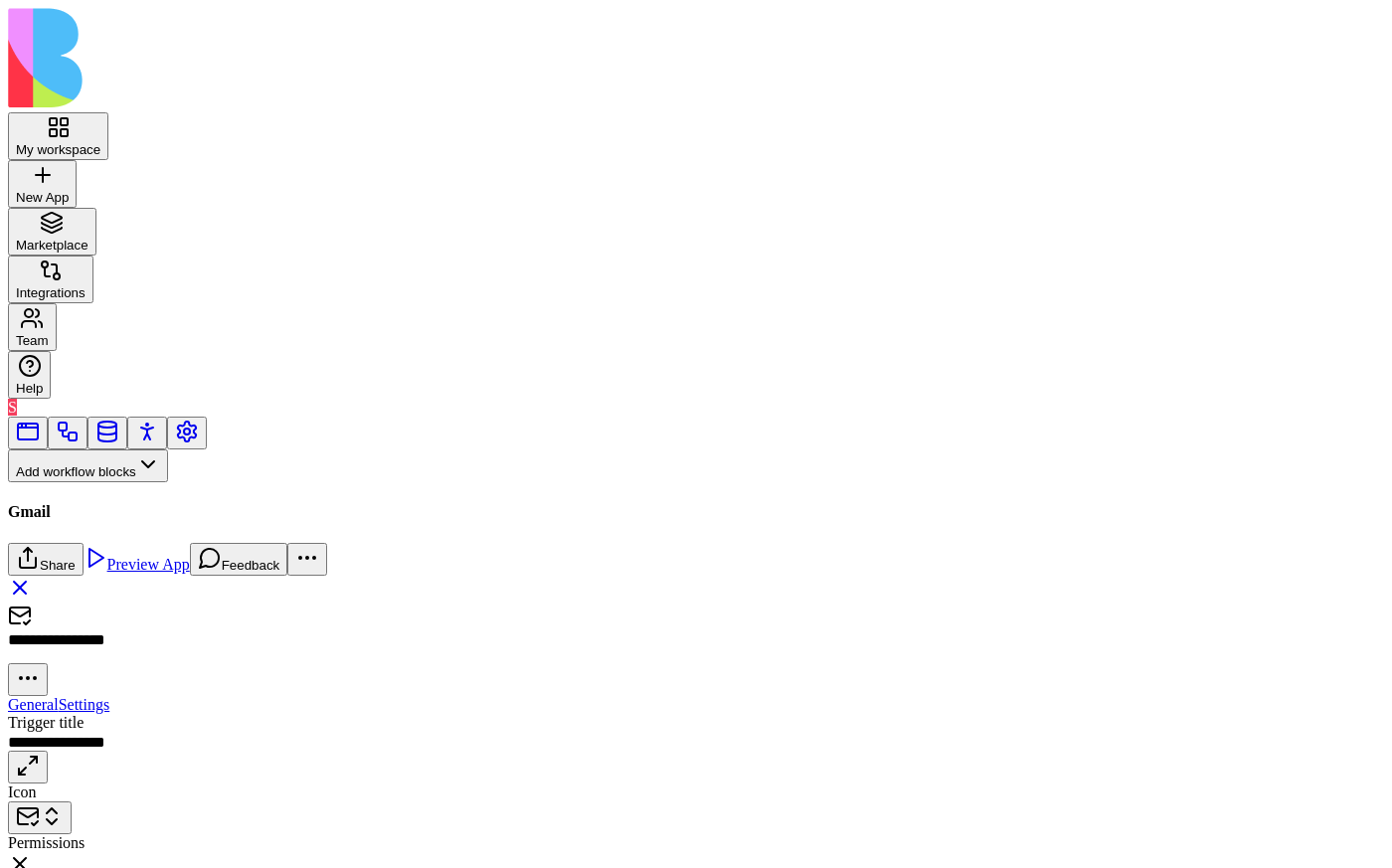 click on "My workspace New App
To pick up a draggable item, press the space bar.
While dragging, use the arrow keys to move the item.
Press space again to drop the item in its new position, or press escape to cancel.
Marketplace Integrations Team Help S Add workflow blocks Blocks App Builder Create App Create Block CreateTableColumns CreateBlocksCodePage DescribeBlock DescribeApp UpdateBlock CompileApp GetAppTypesCode CreateBlocksTable GenerateAppCode CreateBlocksPages CreateTables UpdateApp GenerateAppCoverImage IsNewApp DeletePage UpdatePage GetAppIntegrations ImplementApp EditTableColumns CreateRoles CreateActions CreateWorkflows EditTables Gmail Send Email GetEmail CreateDraft CreateReplyDraft GmailAction NewGmailReceived Inputs Button Text Field URL Field Email Field Password Field Long Text Field JSON Field Checkbox Date Field Number Field Icon Field List Field Image Upload Field Single Select Field Multiple Select Field Block Picker Dynamic Object Field Multiple Block Picker Form Item Picker Icon" at bounding box center (696, 460) 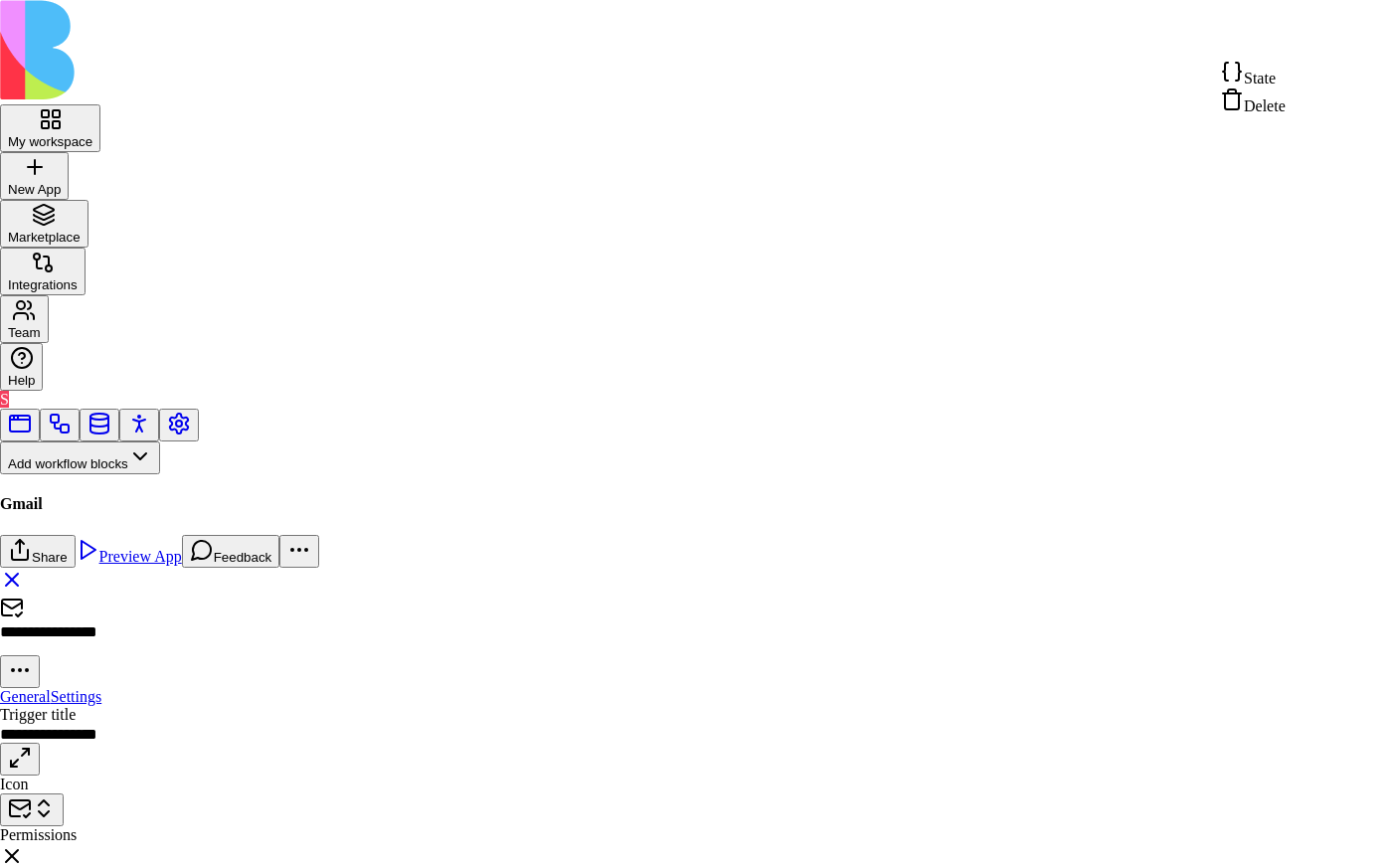 click on "State" at bounding box center (1260, 78) 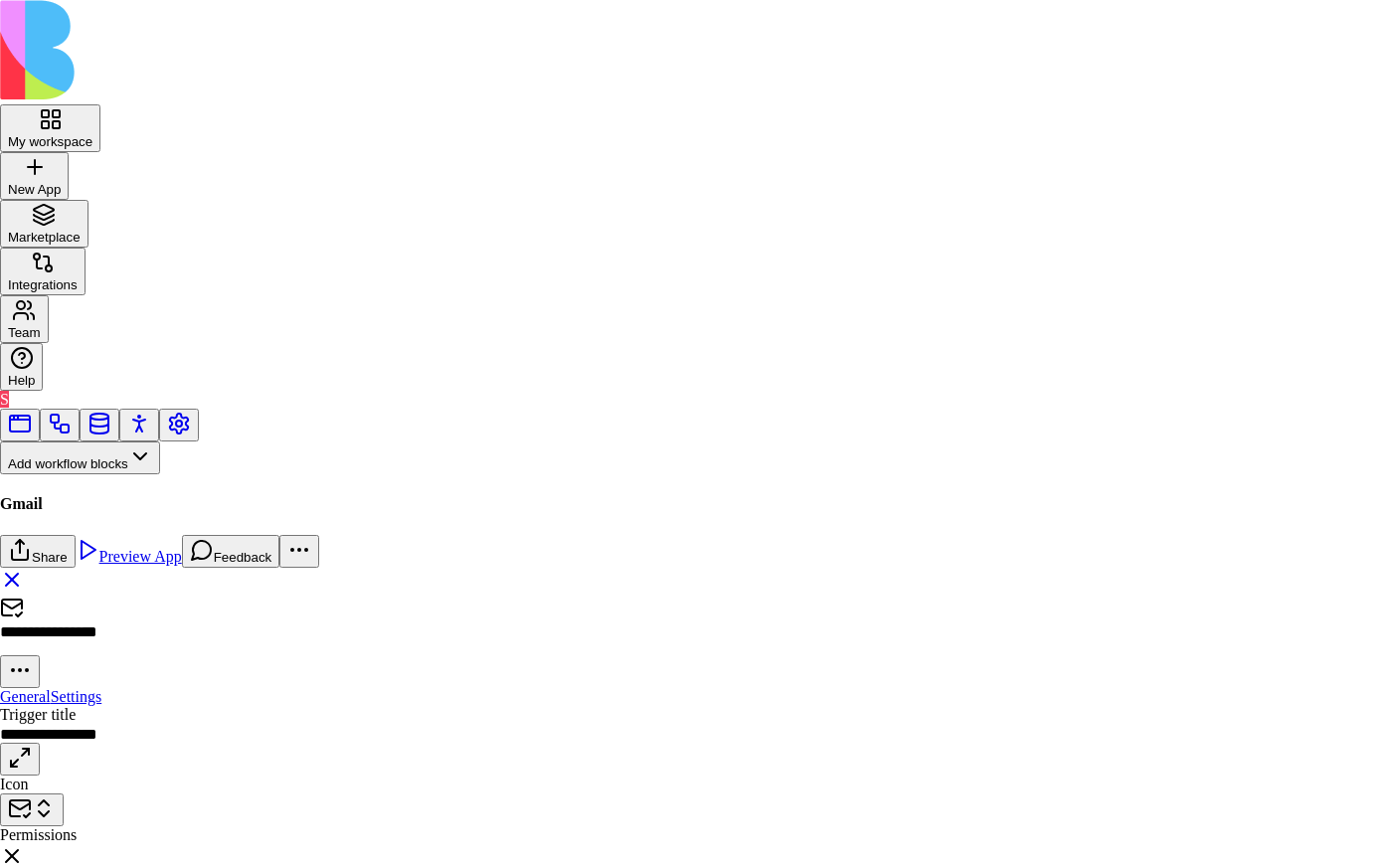 click on "Close" at bounding box center (25, 1442) 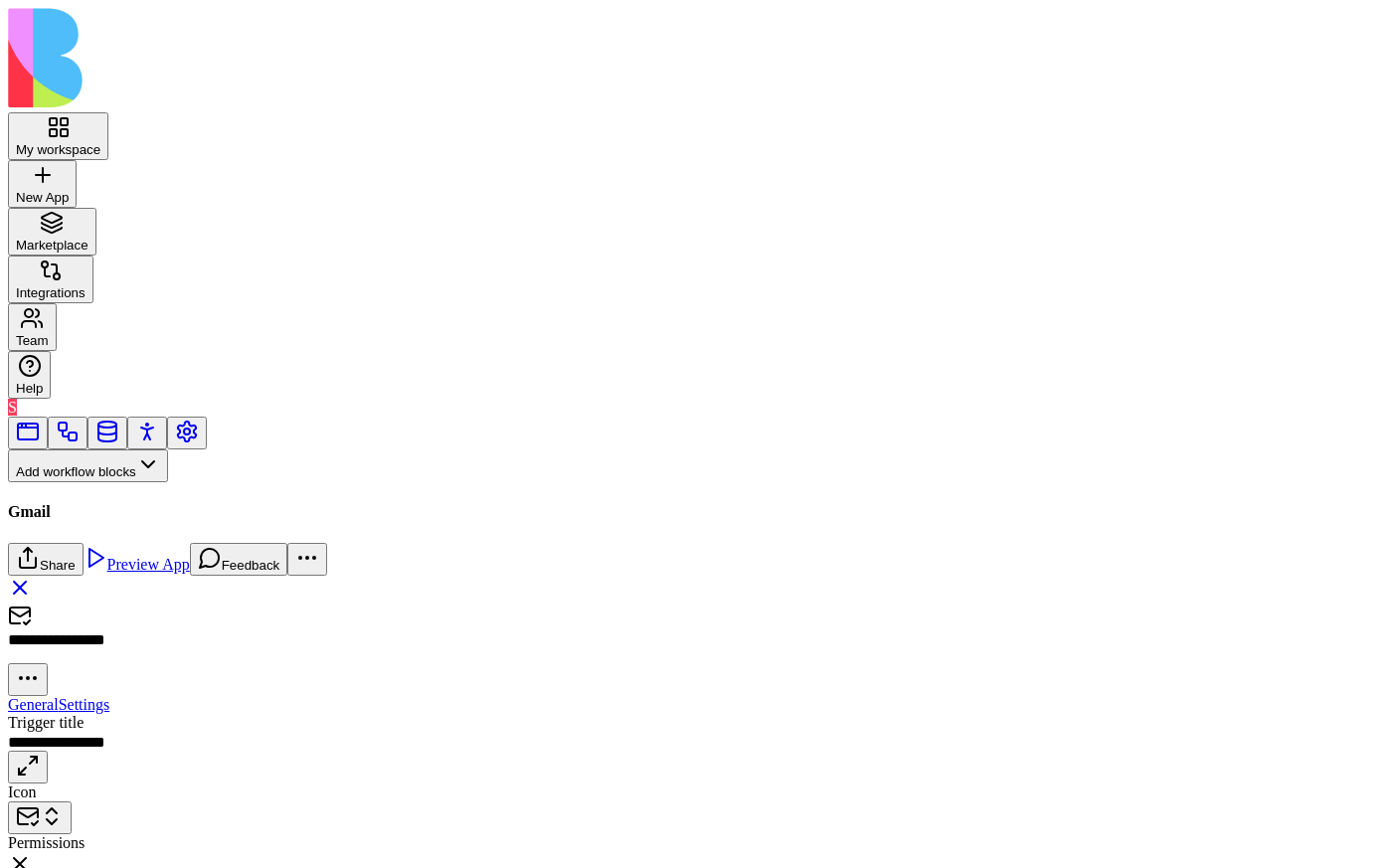 click on "My workspace New App
To pick up a draggable item, press the space bar.
While dragging, use the arrow keys to move the item.
Press space again to drop the item in its new position, or press escape to cancel.
Marketplace Integrations Team Help S Add workflow blocks Blocks App Builder Create App Create Block CreateTableColumns CreateBlocksCodePage DescribeBlock DescribeApp UpdateBlock CompileApp GetAppTypesCode CreateBlocksTable GenerateAppCode CreateBlocksPages CreateTables UpdateApp GenerateAppCoverImage IsNewApp DeletePage UpdatePage GetAppIntegrations ImplementApp EditTableColumns CreateRoles CreateActions CreateWorkflows EditTables Gmail Send Email GetEmail CreateDraft CreateReplyDraft GmailAction NewGmailReceived Inputs Button Text Field URL Field Email Field Password Field Long Text Field JSON Field Checkbox Date Field Number Field Icon Field List Field Image Upload Field Single Select Field Multiple Select Field Block Picker Dynamic Object Field Multiple Block Picker Form Item Picker Icon" at bounding box center (696, 460) 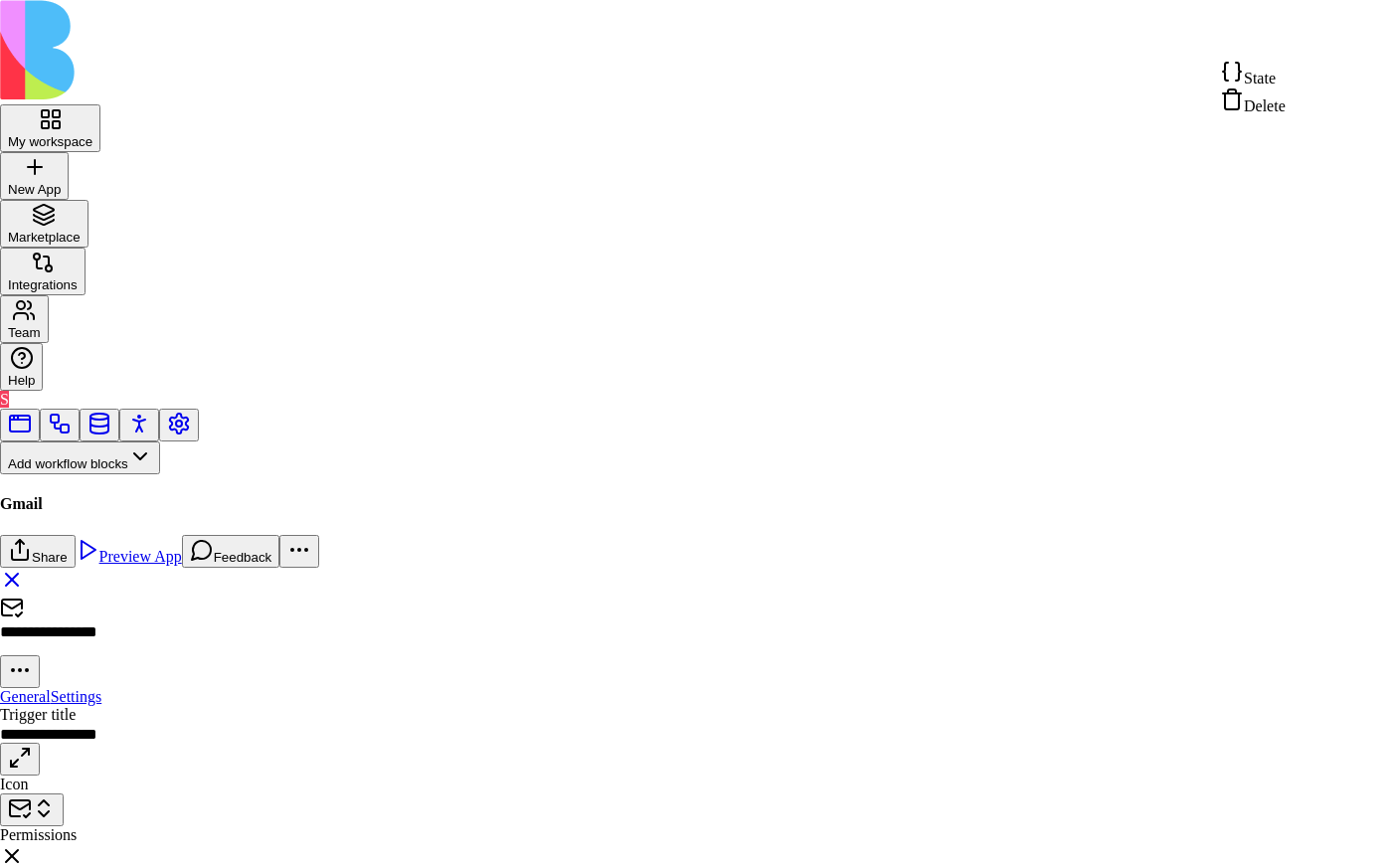 click on "State" at bounding box center (1260, 78) 